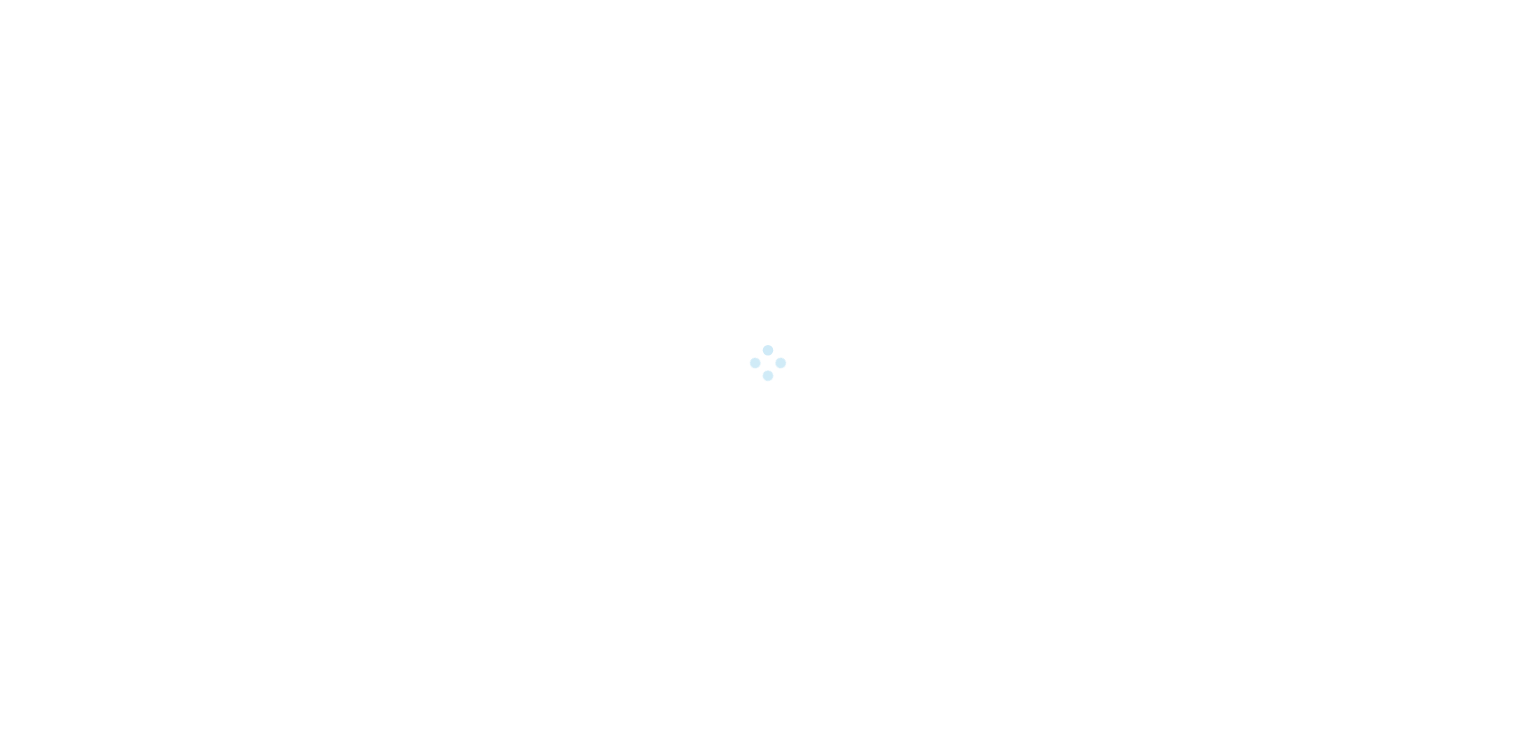 scroll, scrollTop: 0, scrollLeft: 0, axis: both 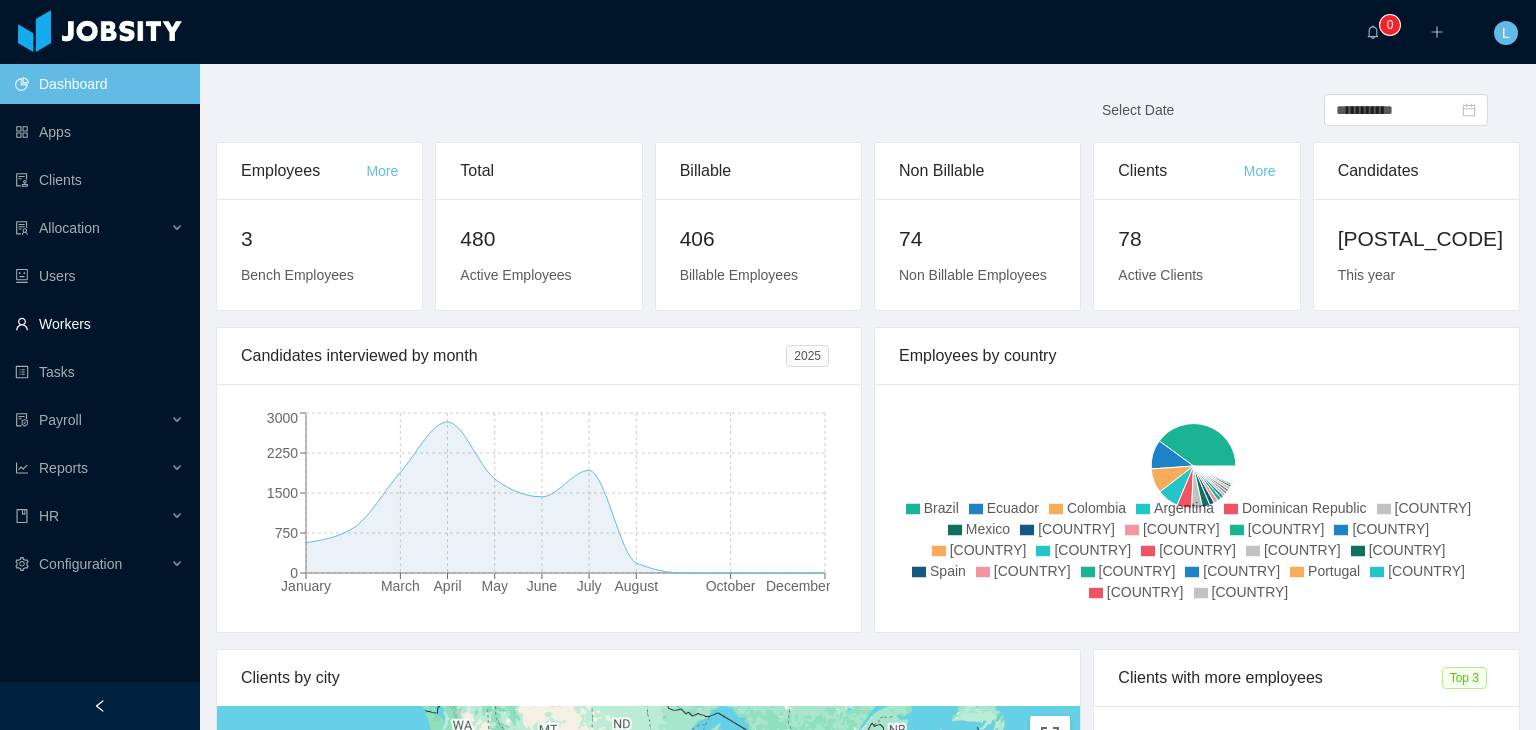 click on "Workers" at bounding box center (99, 324) 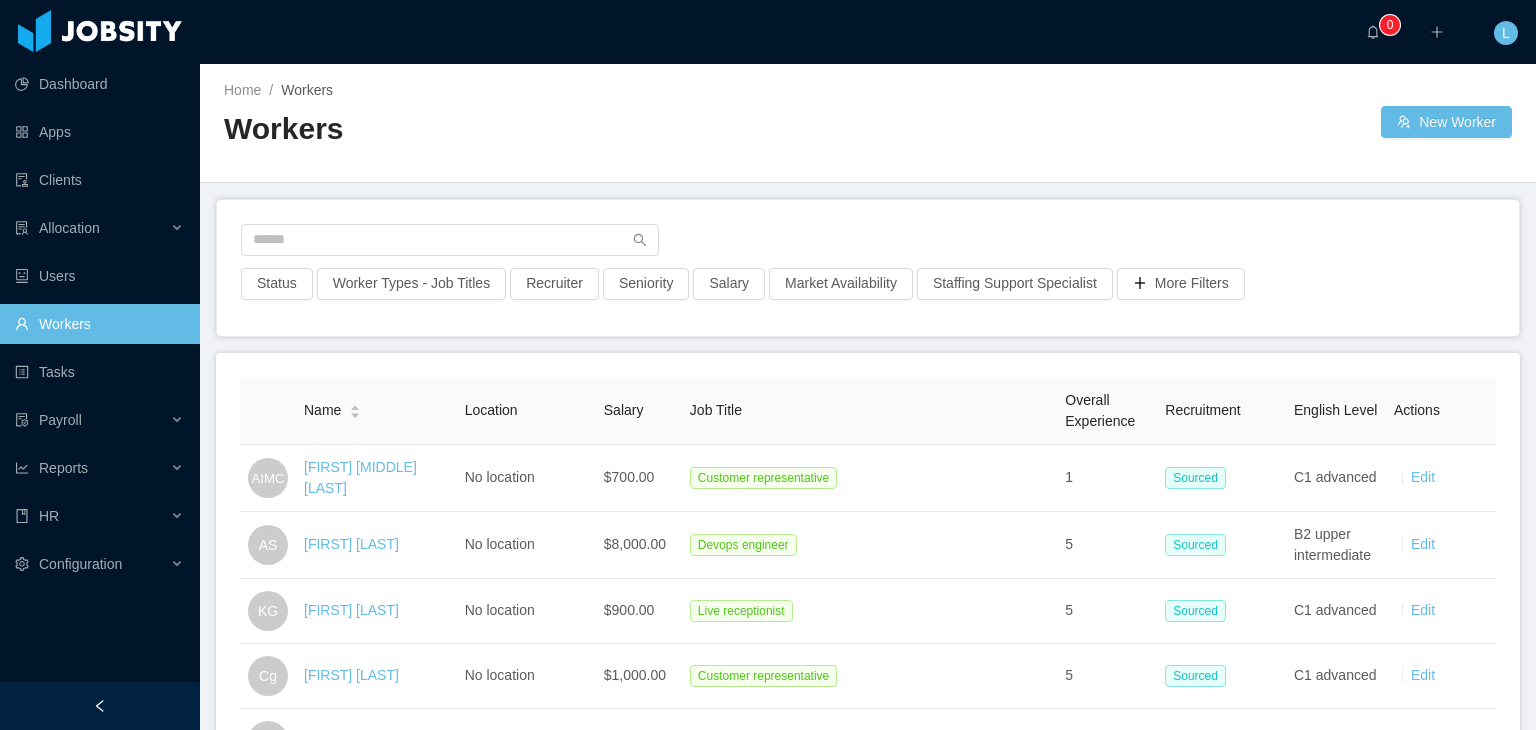 click on "Status Worker Types - Job Titles Recruiter Seniority Salary   Market Availability Staffing Support Specialist More Filters" at bounding box center [868, 268] 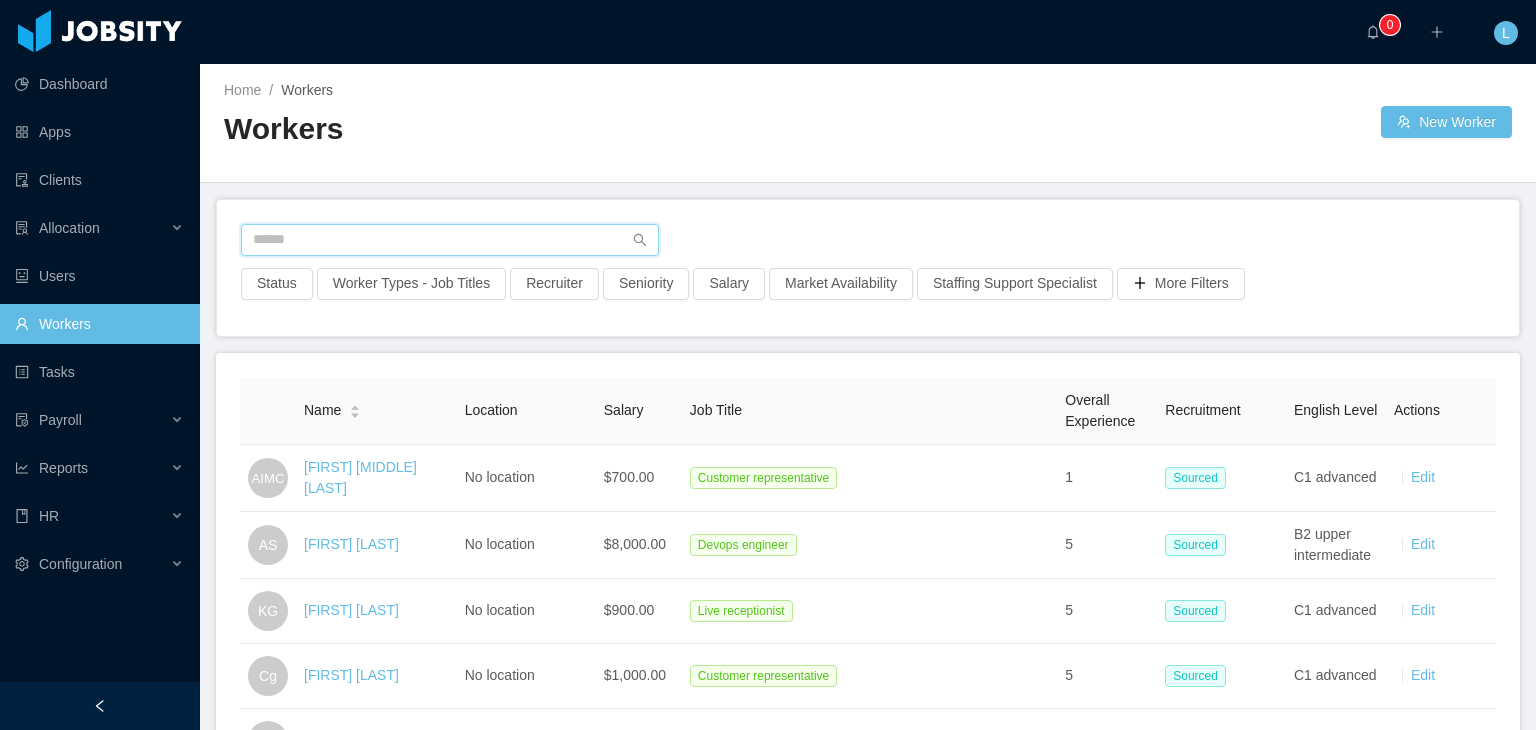 click at bounding box center (868, 246) 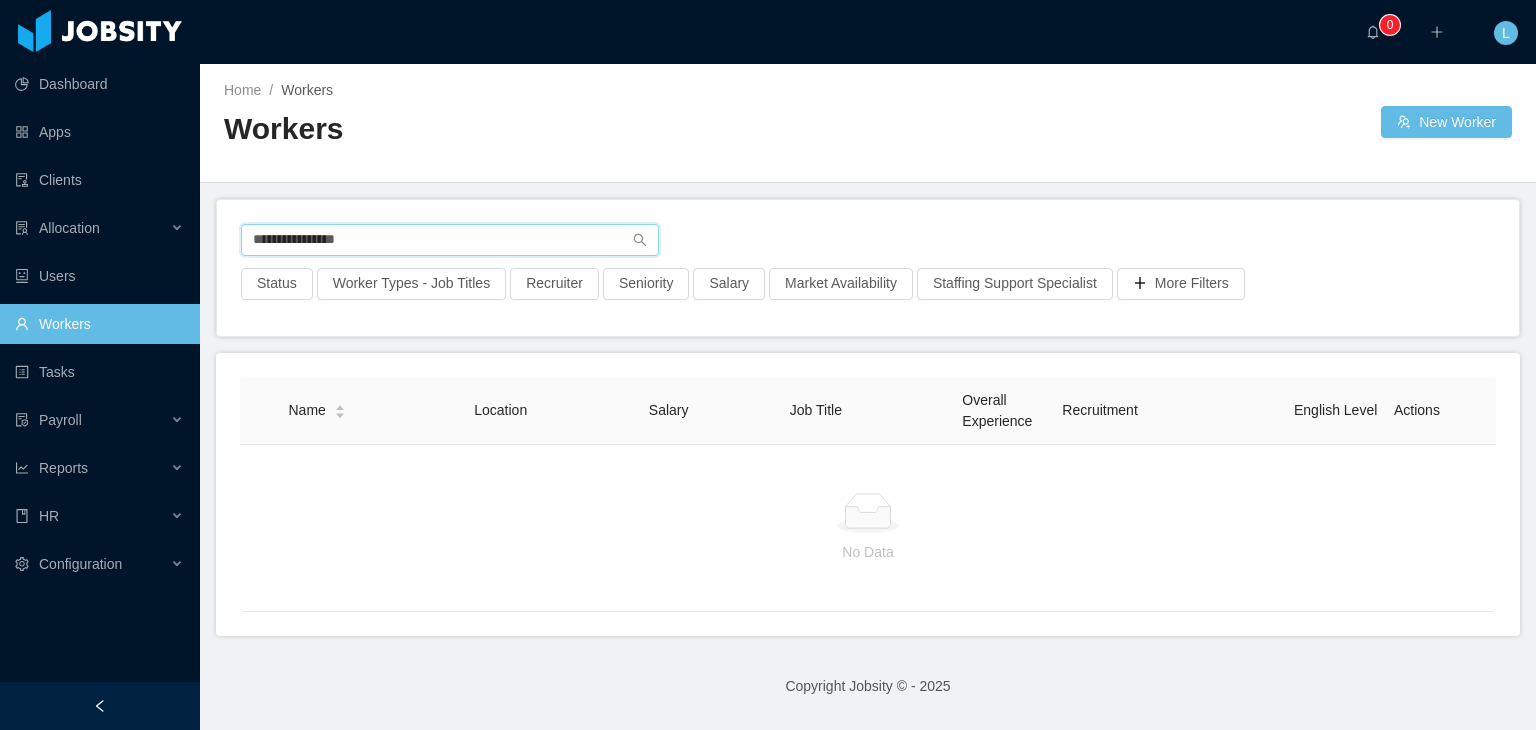 click on "**********" at bounding box center (450, 240) 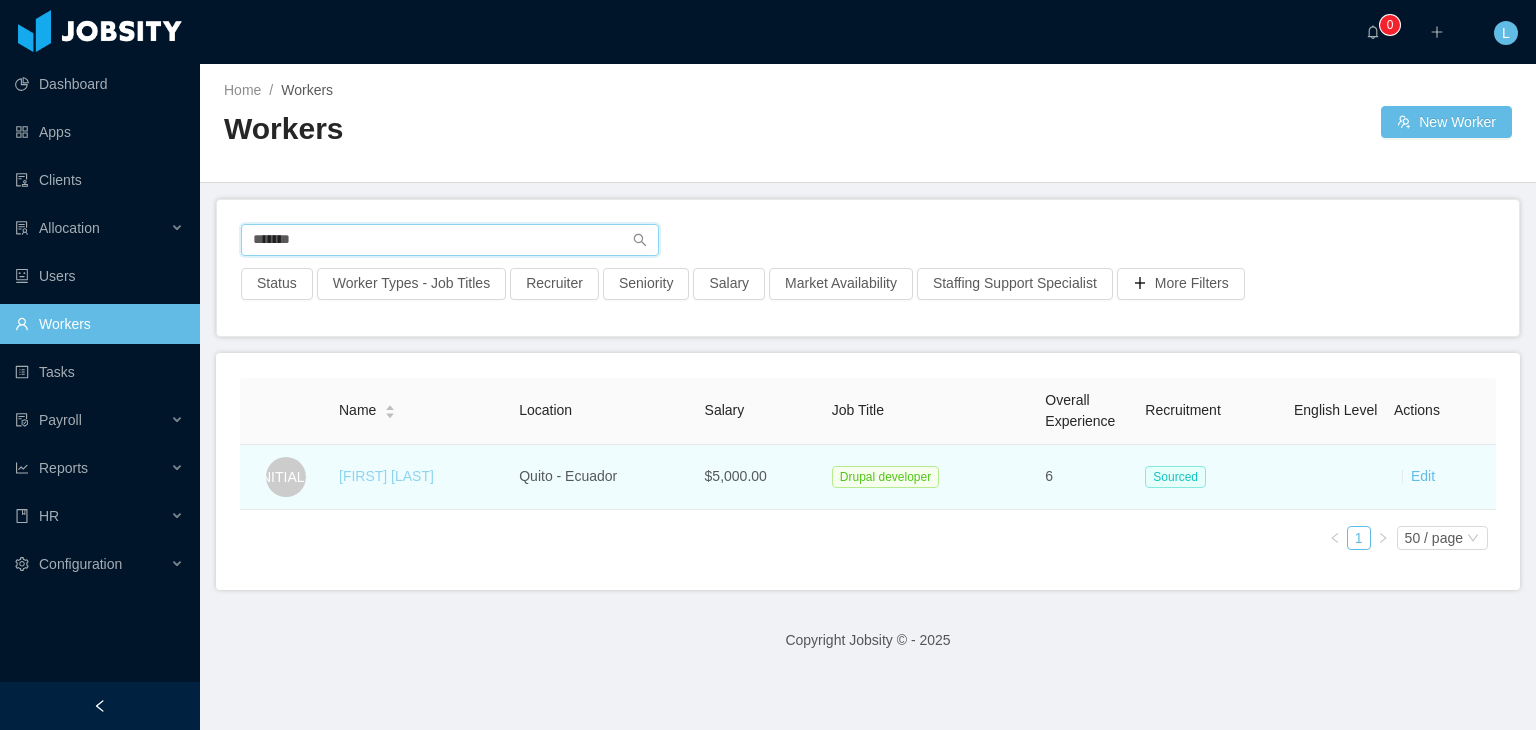 type on "*******" 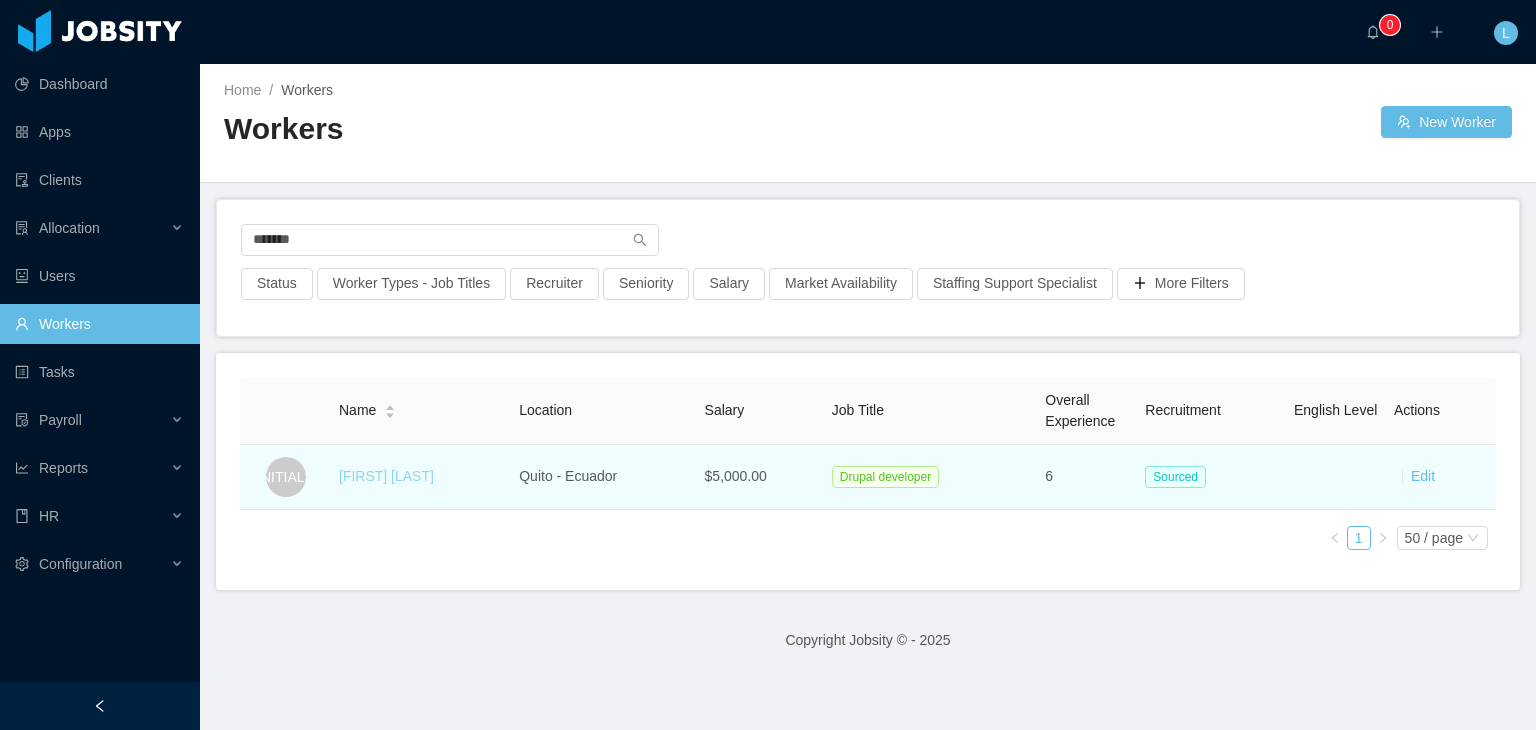 click on "[FIRST] [LAST]" at bounding box center (386, 476) 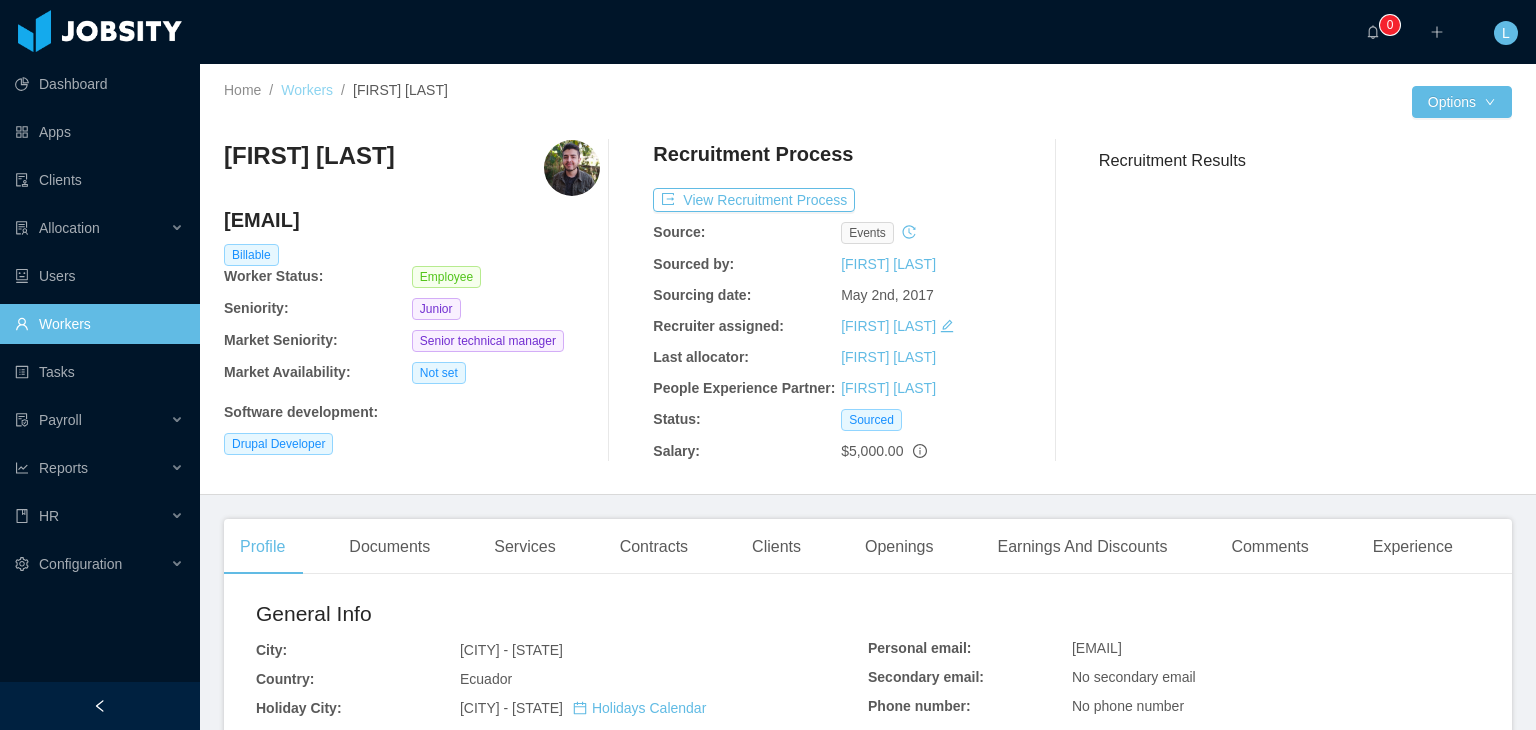 click on "Workers" at bounding box center [307, 90] 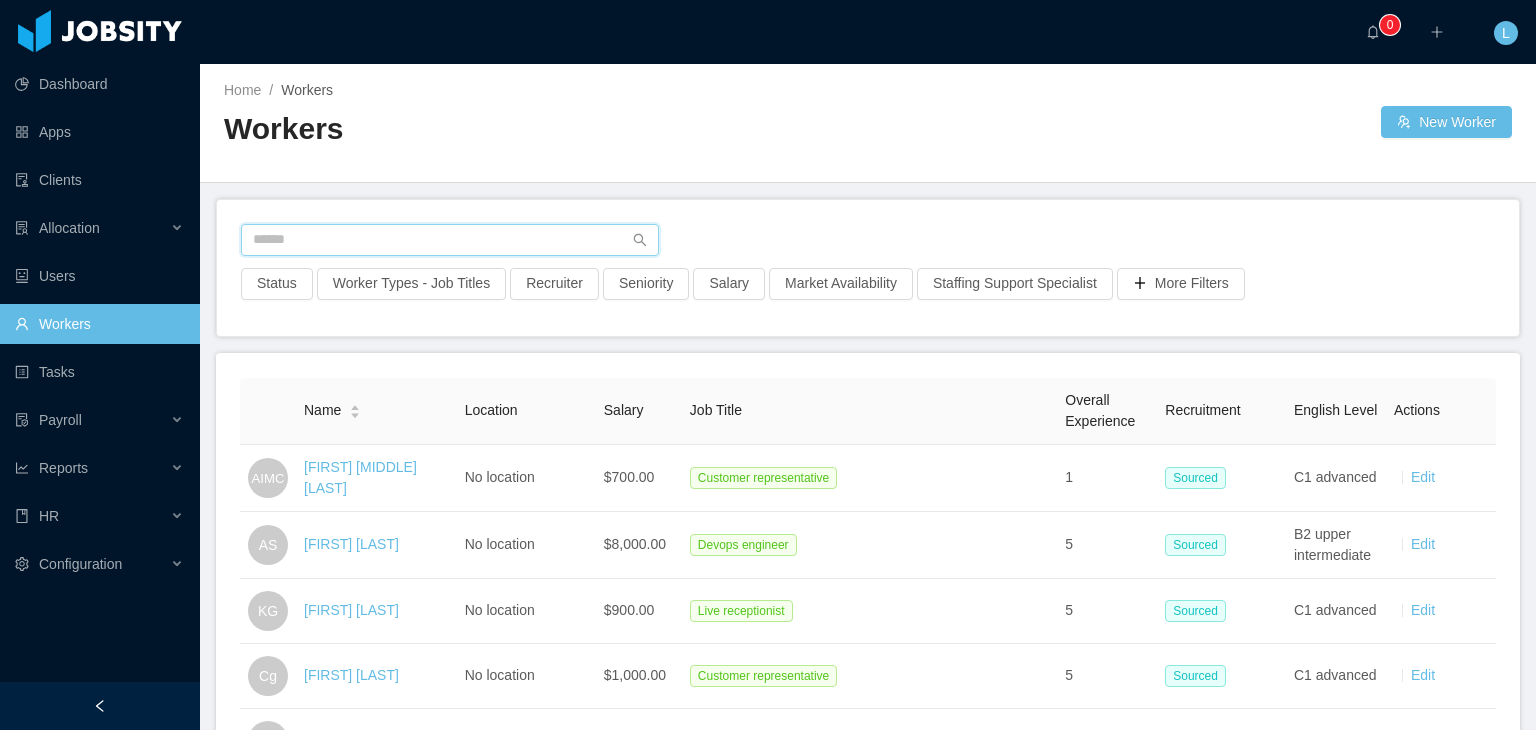 click at bounding box center [450, 240] 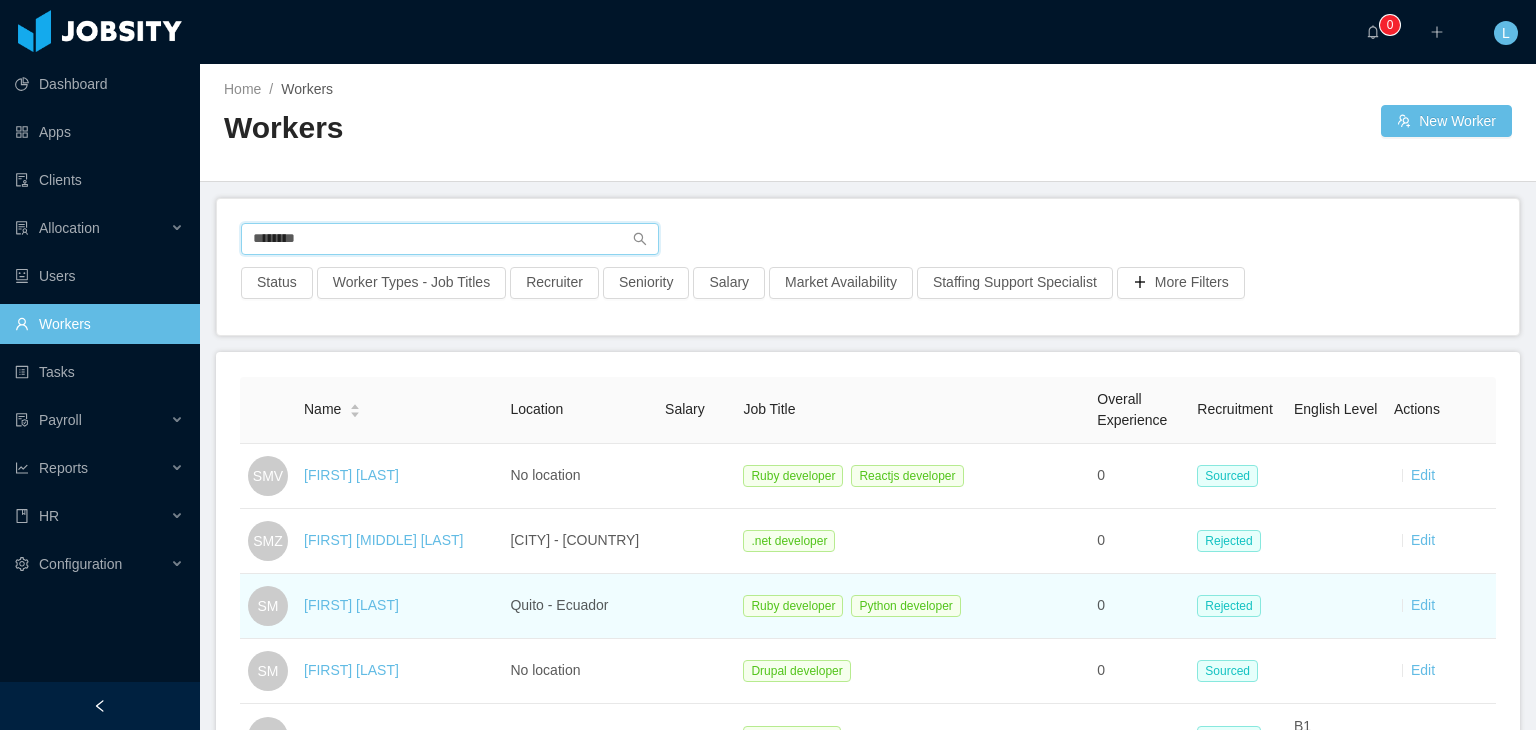 scroll, scrollTop: 0, scrollLeft: 0, axis: both 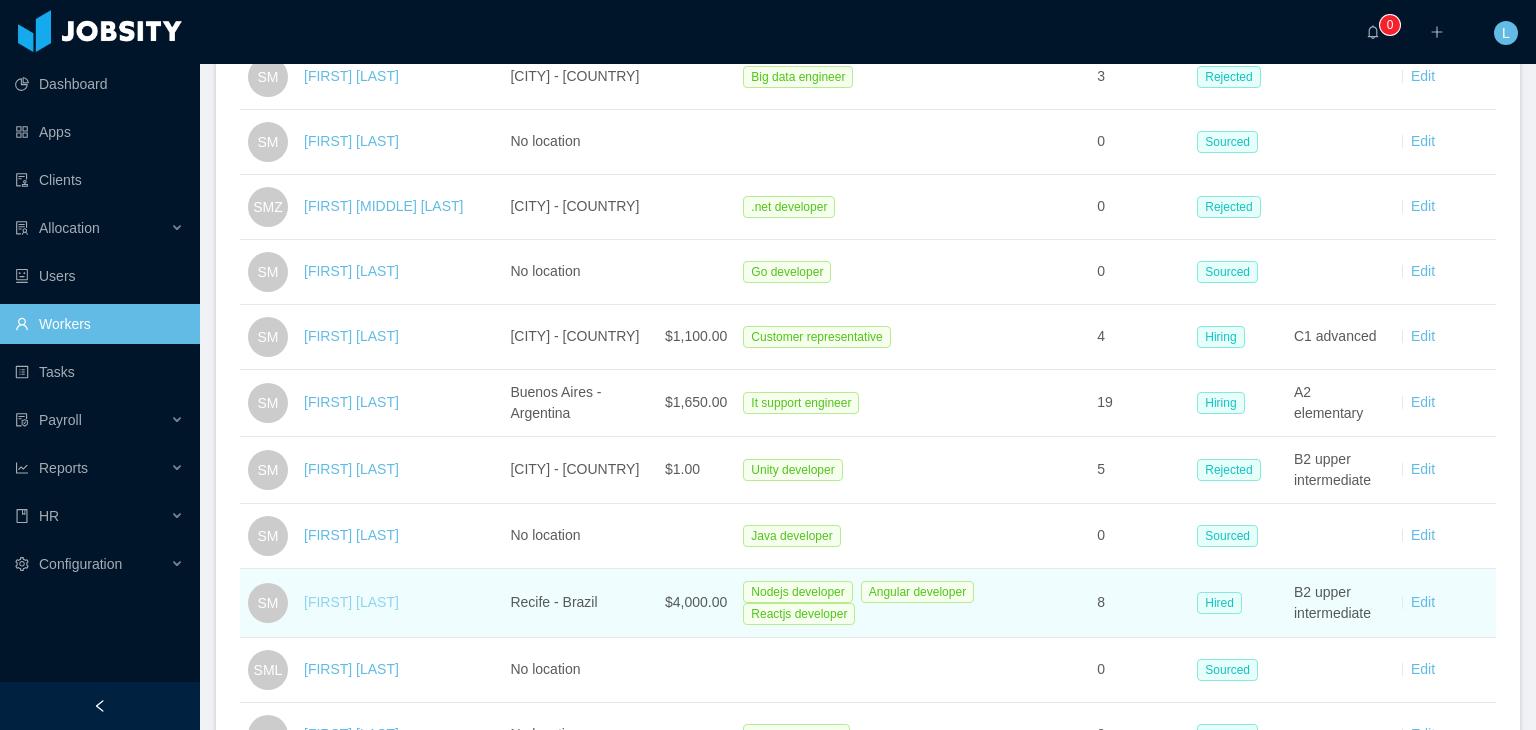type on "*********" 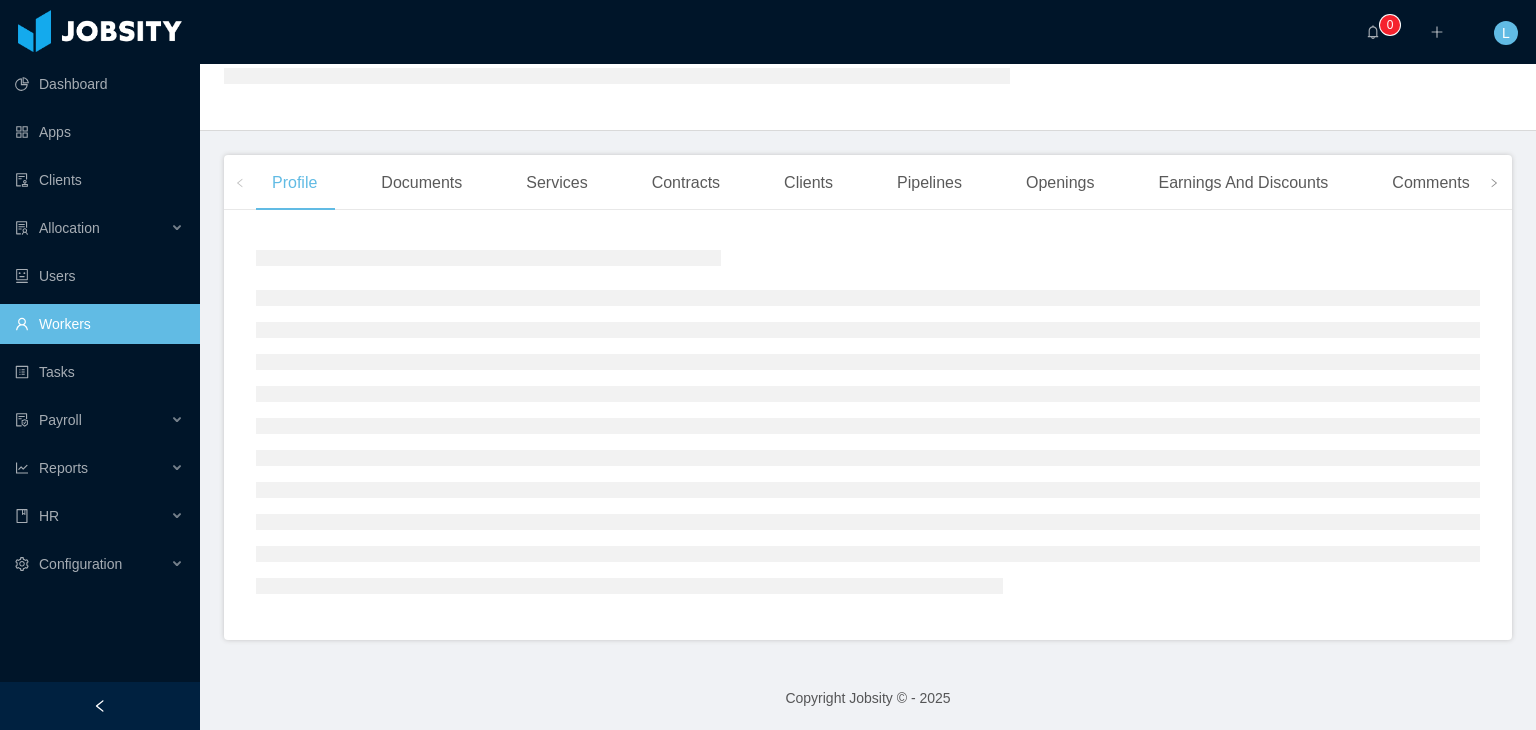 scroll, scrollTop: 291, scrollLeft: 0, axis: vertical 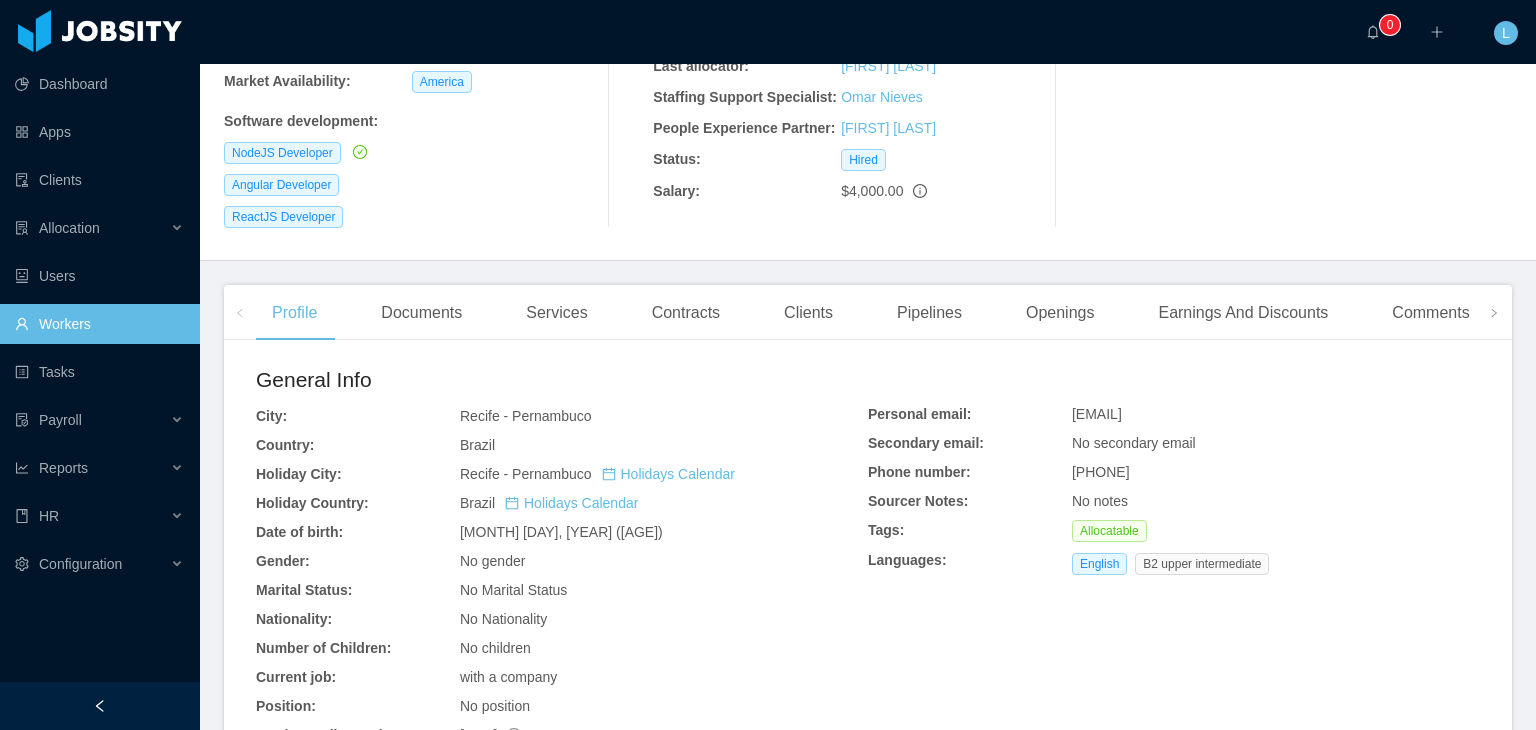 click on "Contracts" at bounding box center (686, 313) 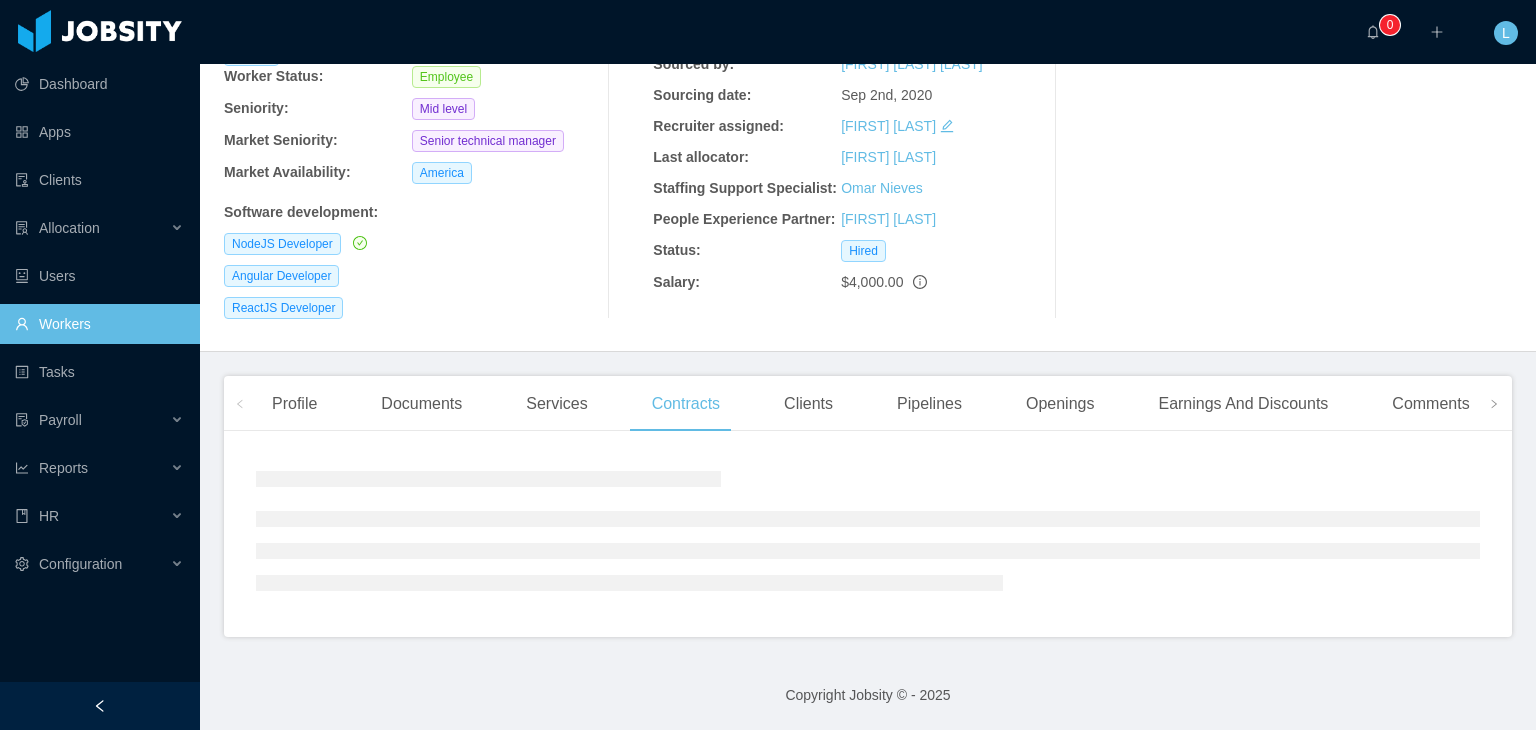 scroll, scrollTop: 291, scrollLeft: 0, axis: vertical 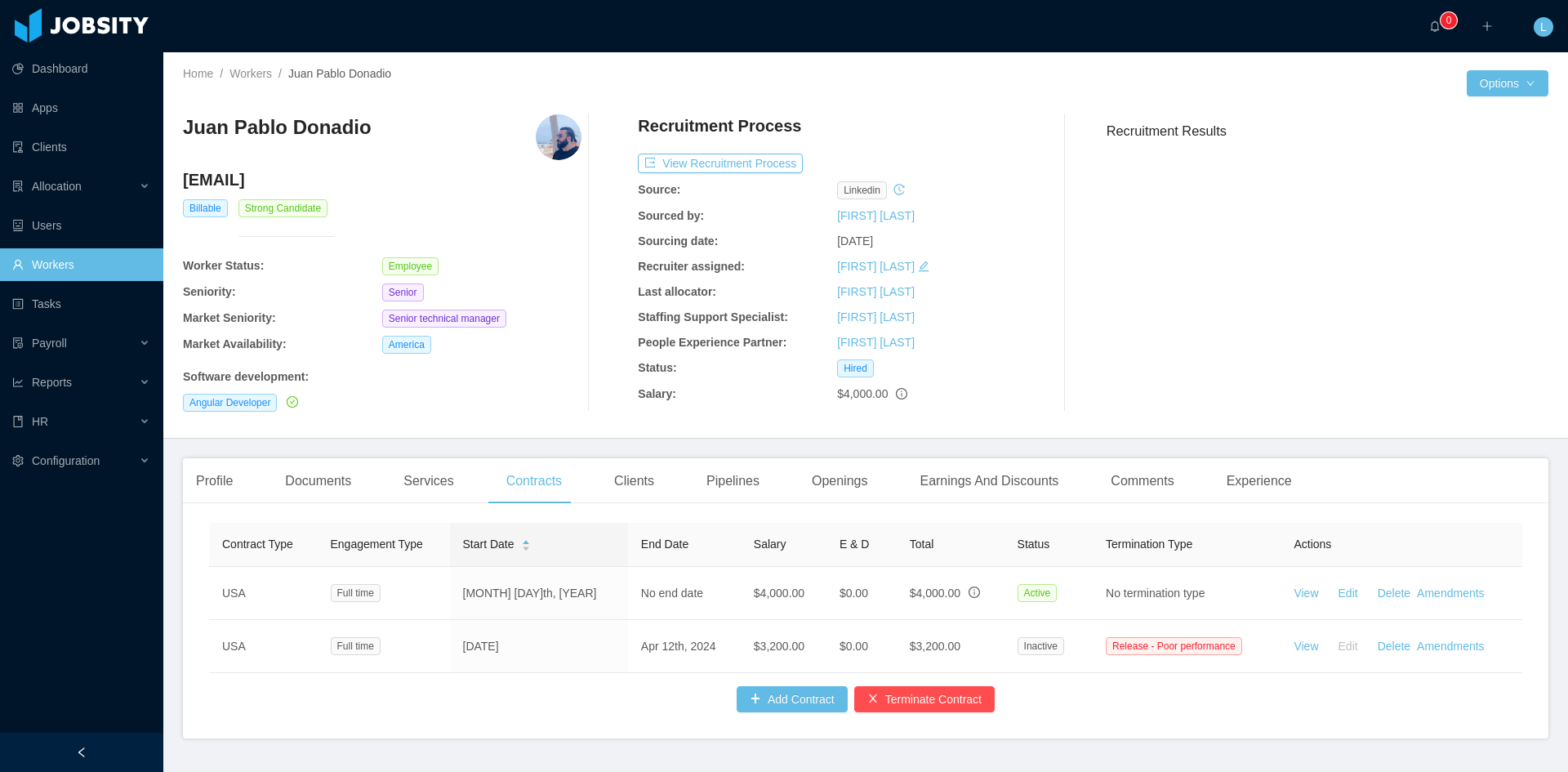 click on "Workers" at bounding box center (81, 265) 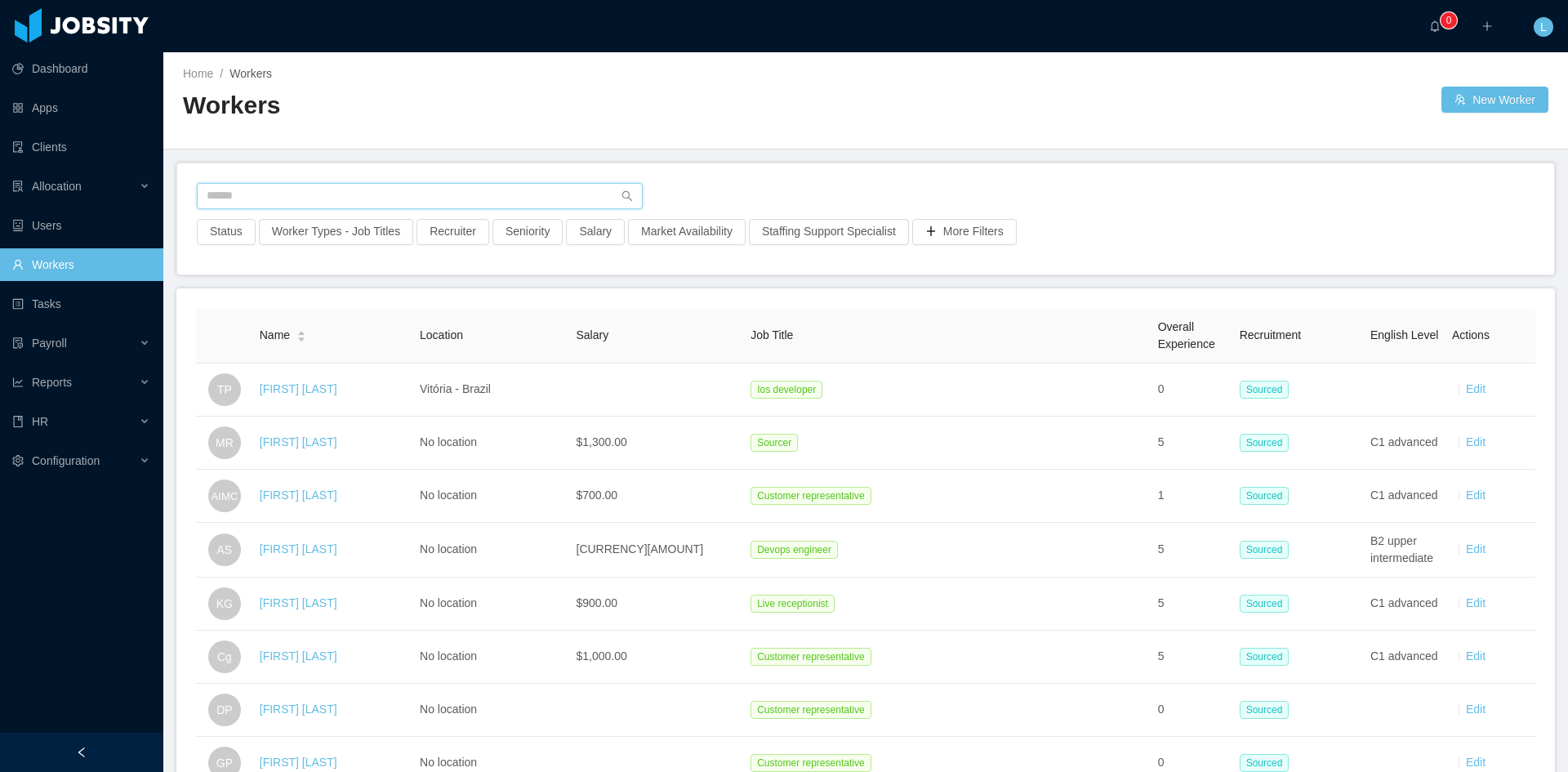 click at bounding box center (420, 196) 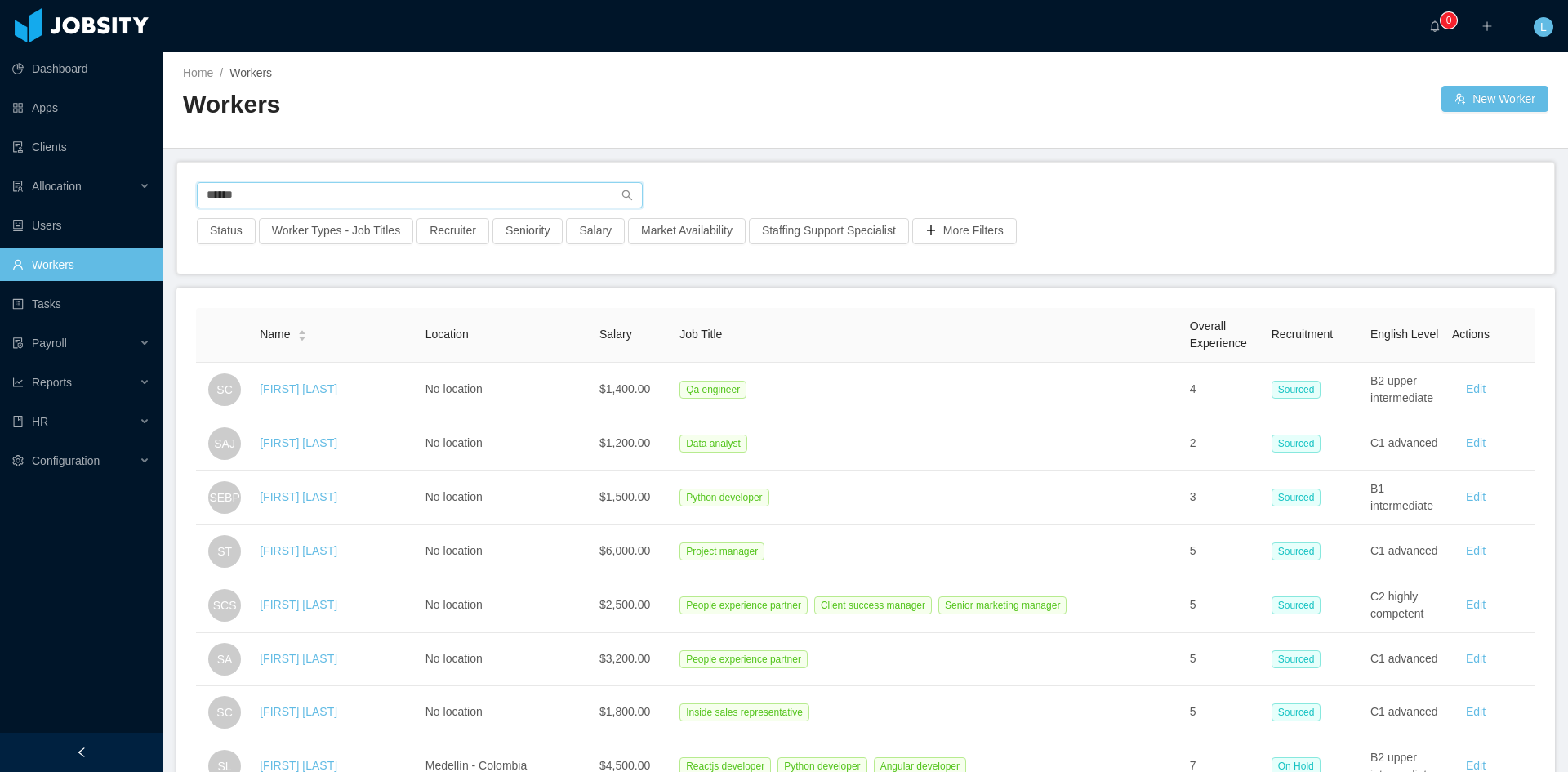scroll, scrollTop: 0, scrollLeft: 0, axis: both 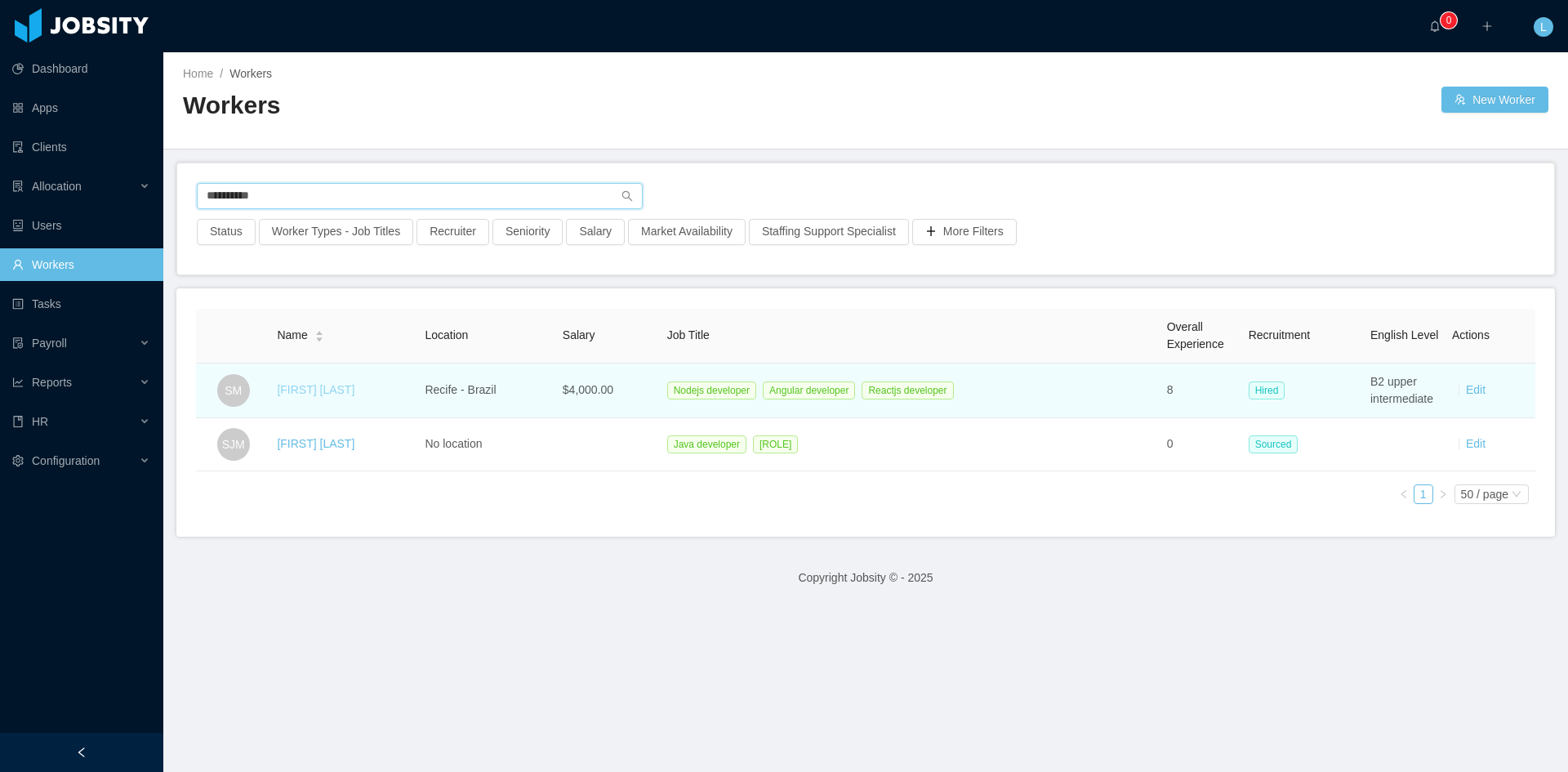 type on "**********" 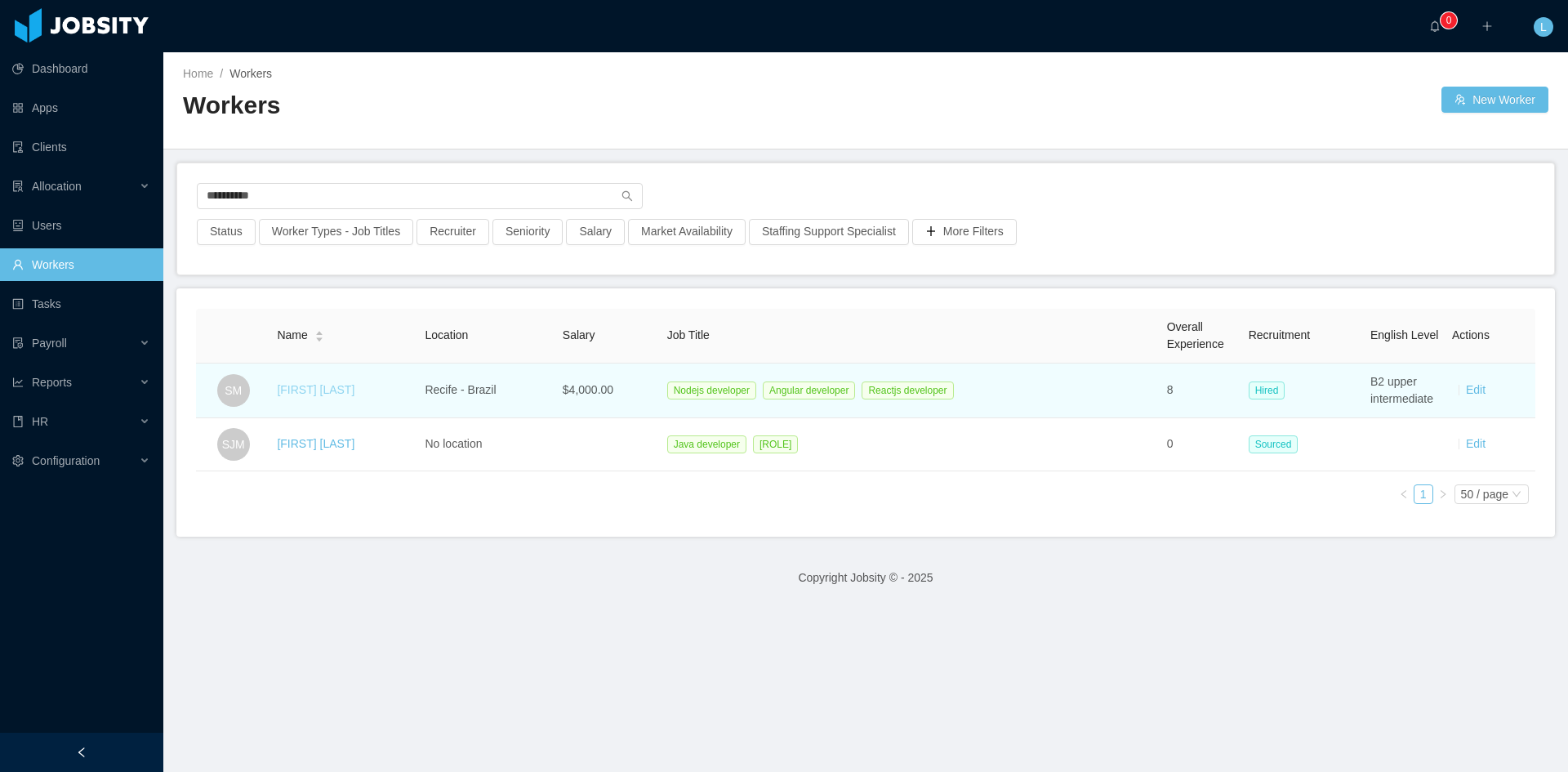 click on "[FIRST] [LAST]" at bounding box center [315, 390] 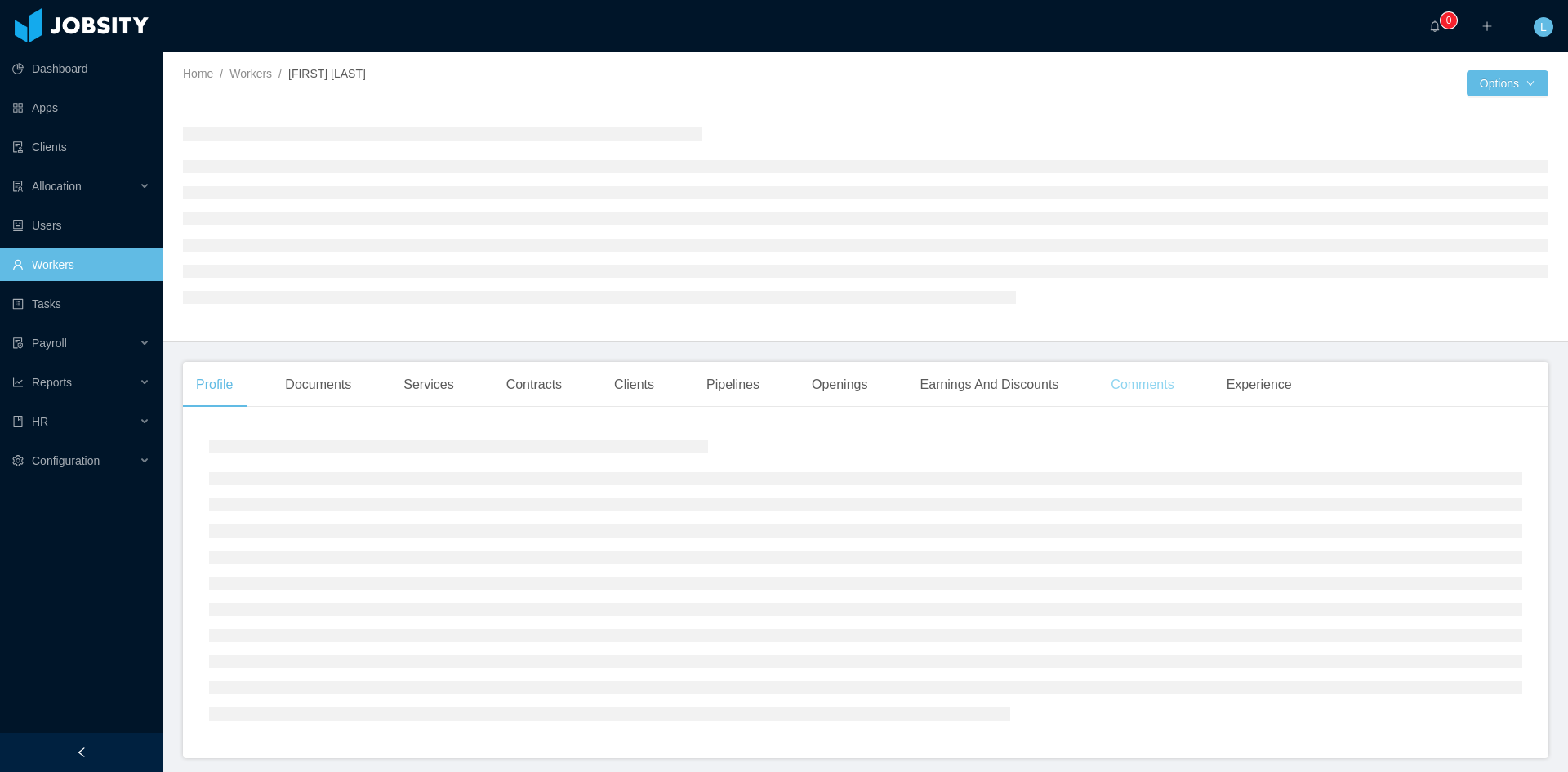 click on "Comments" at bounding box center [1142, 385] 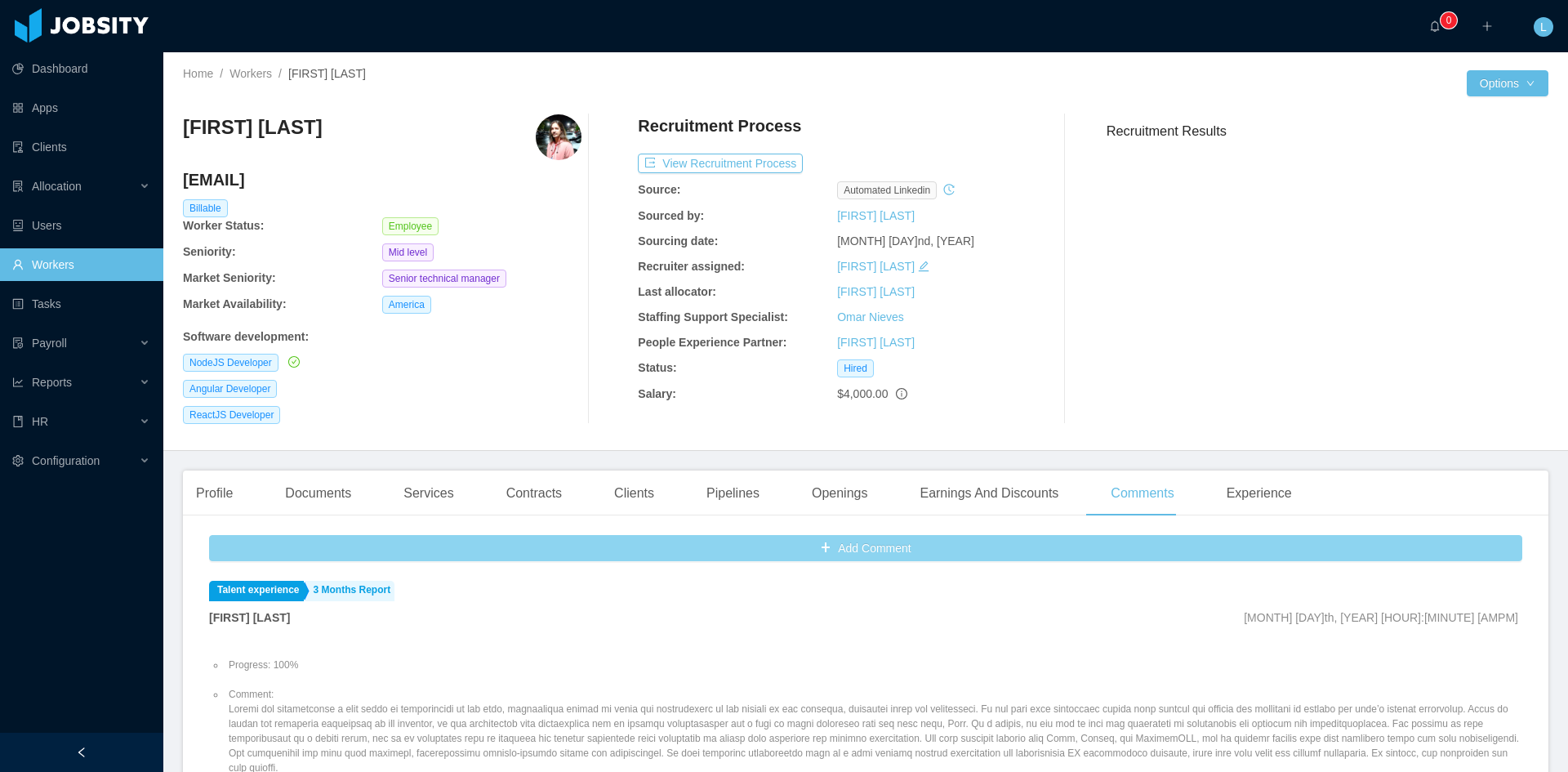 click on "Add Comment" at bounding box center [866, 548] 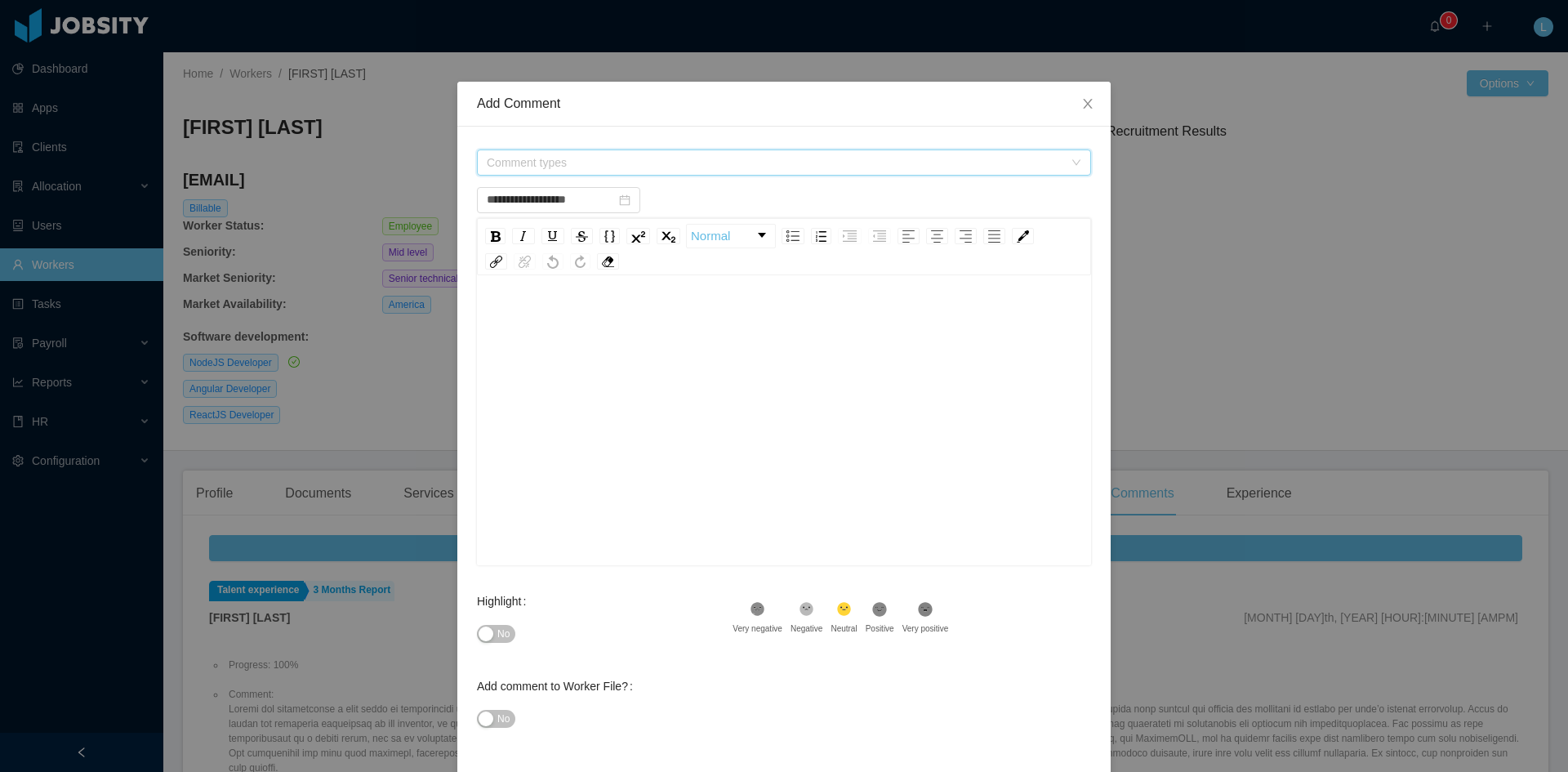 click on "Comment types" at bounding box center (775, 163) 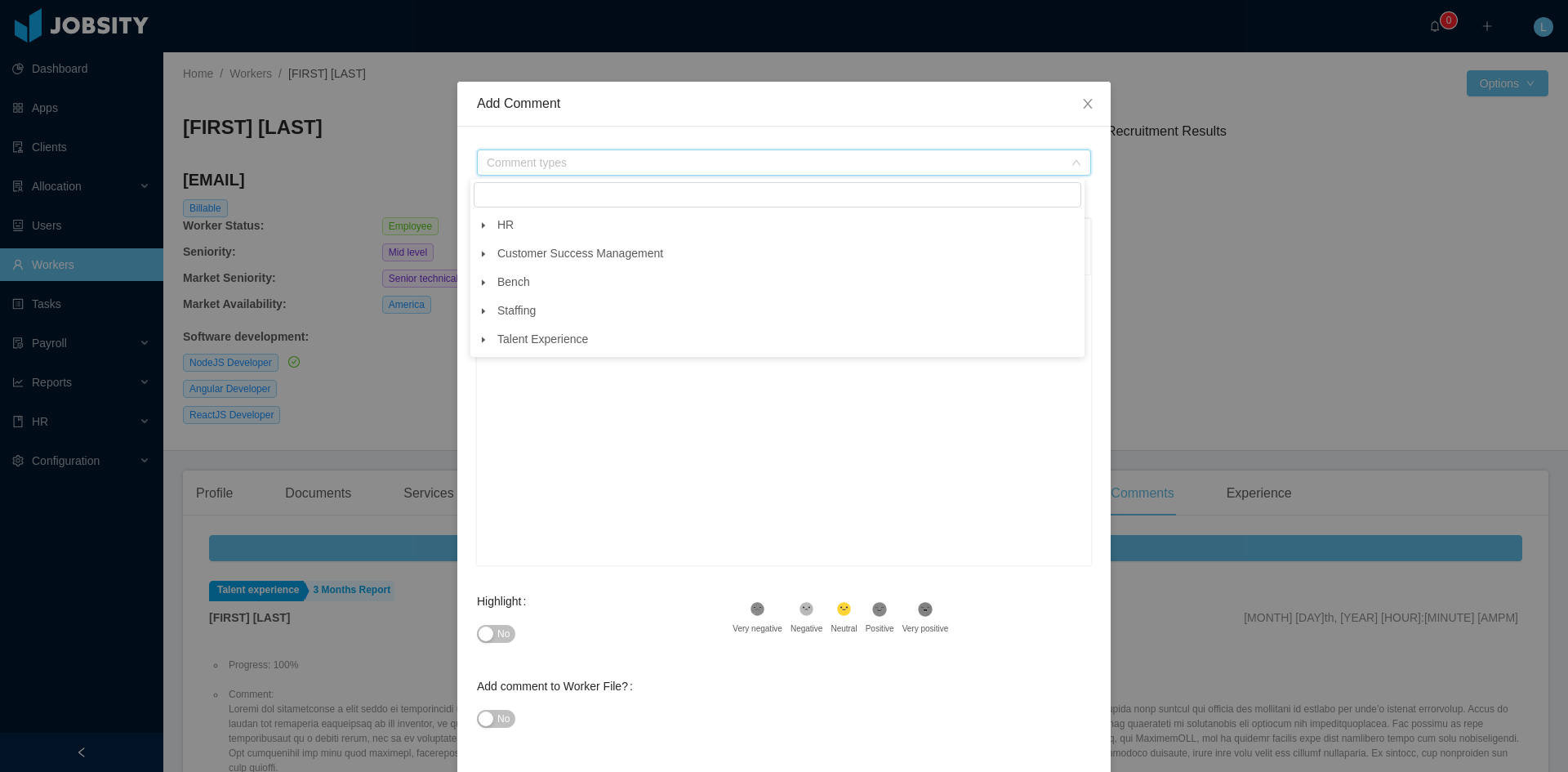 click 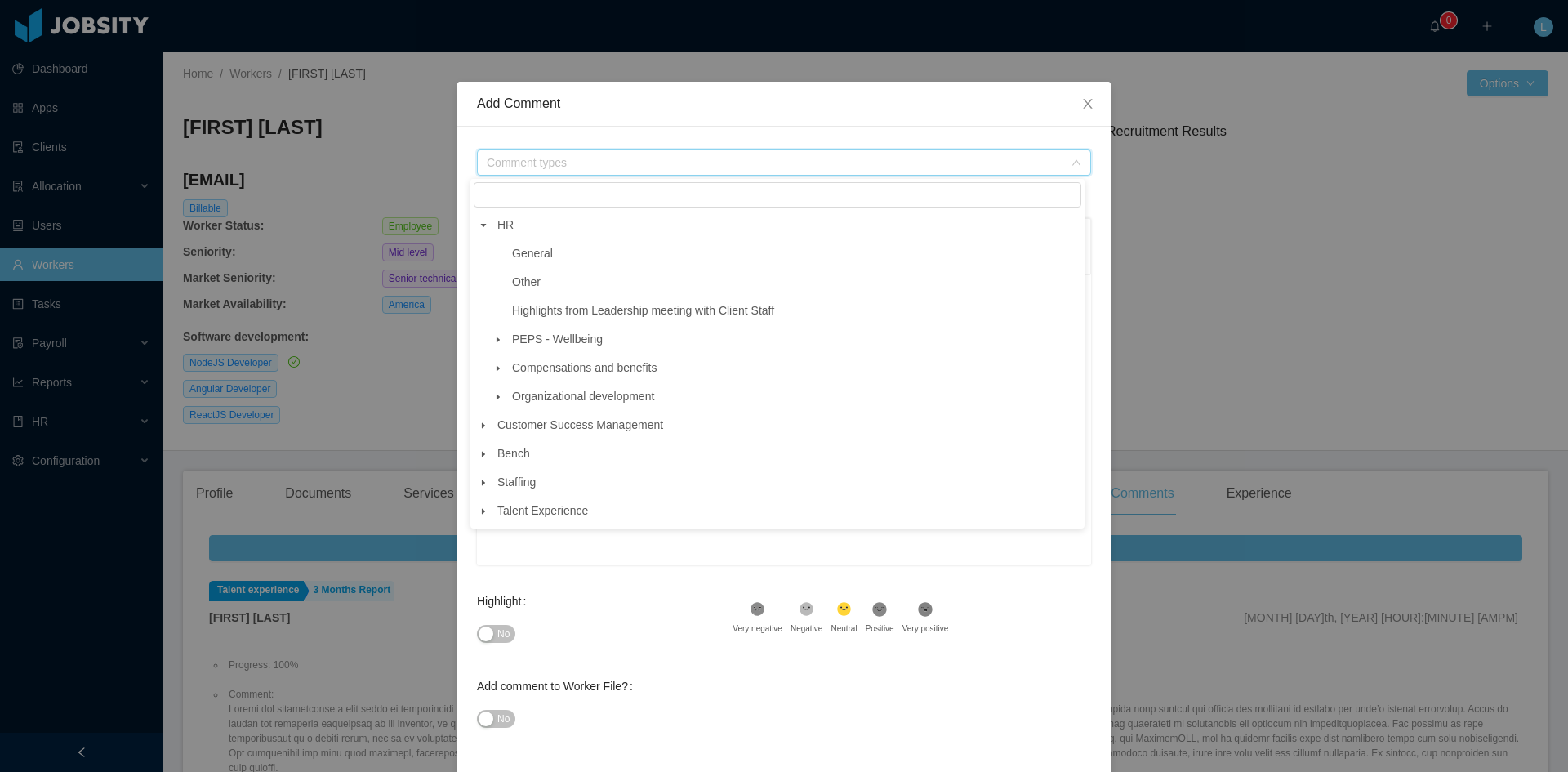 click 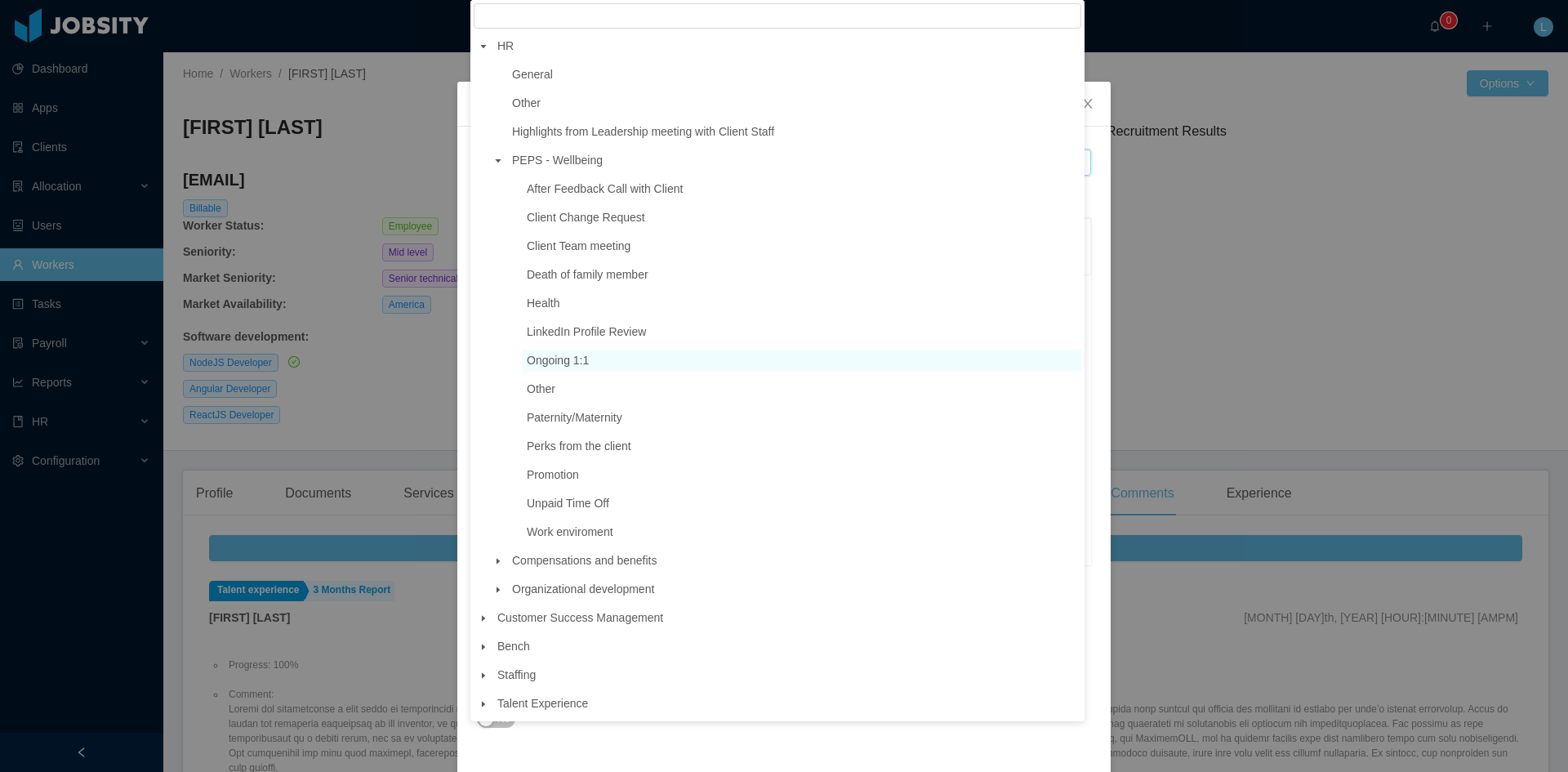 click on "Ongoing 1:1" at bounding box center [558, 360] 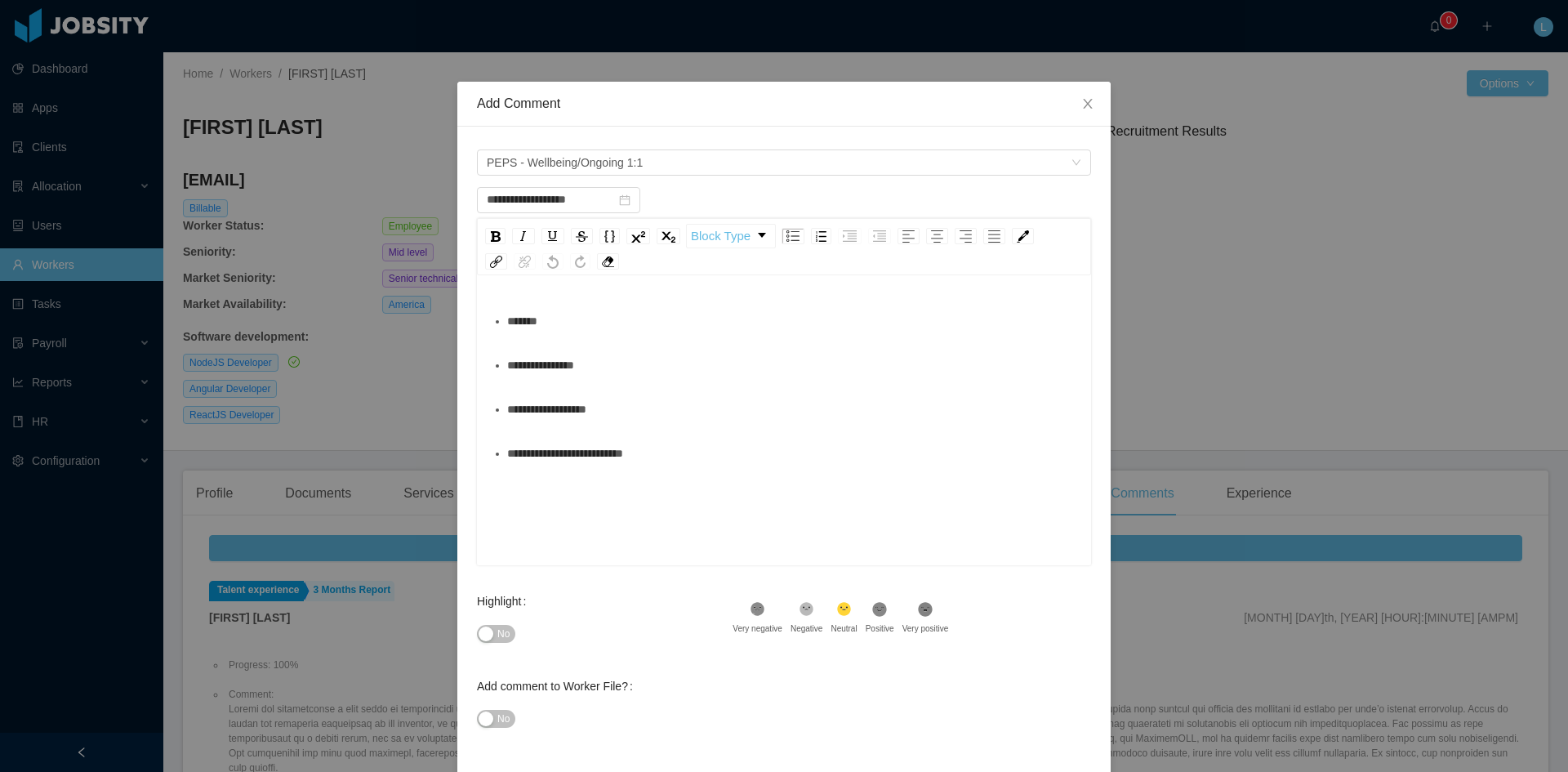 click on "No" at bounding box center [496, 634] 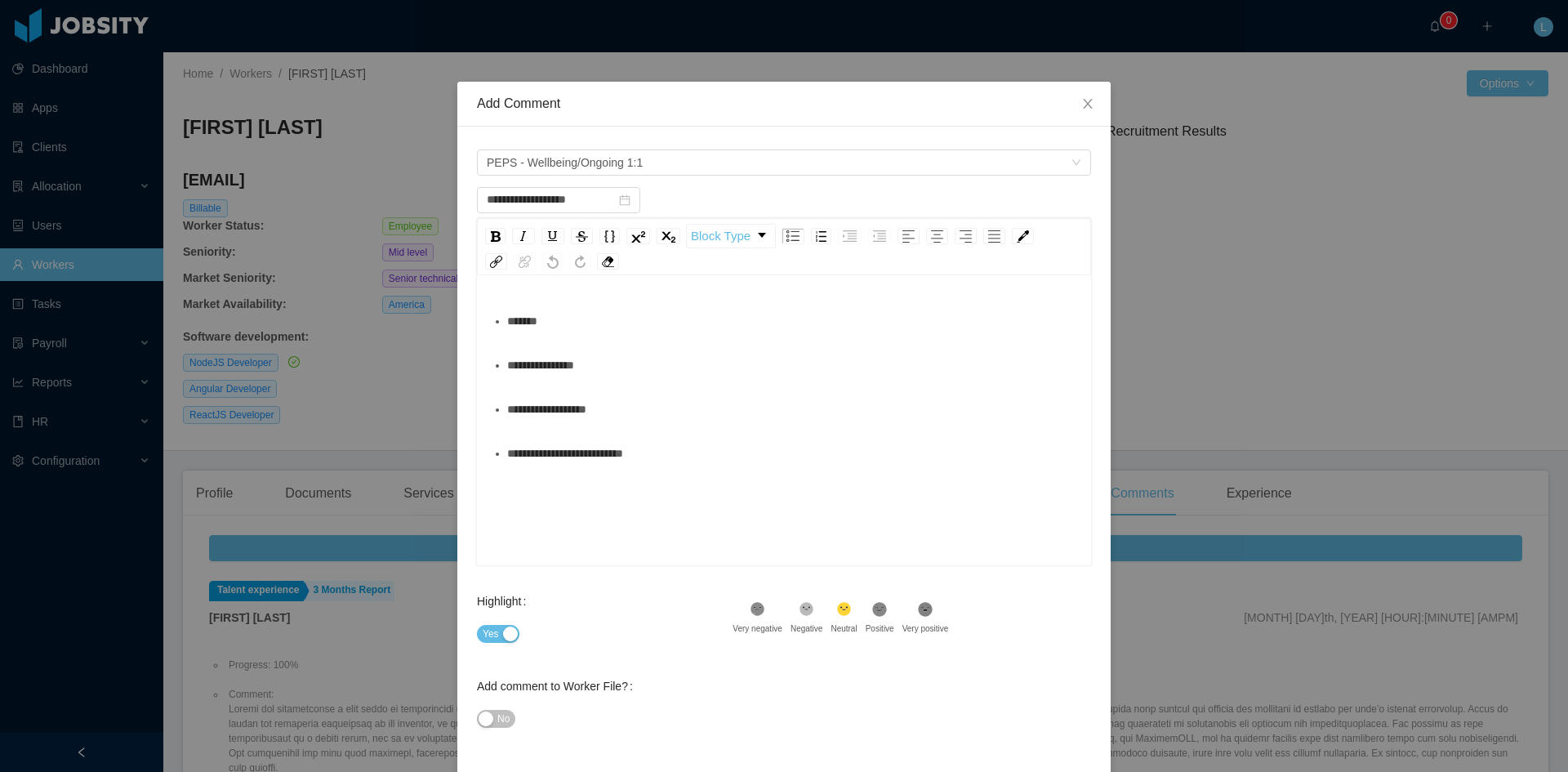 click on "*******" at bounding box center (793, 321) 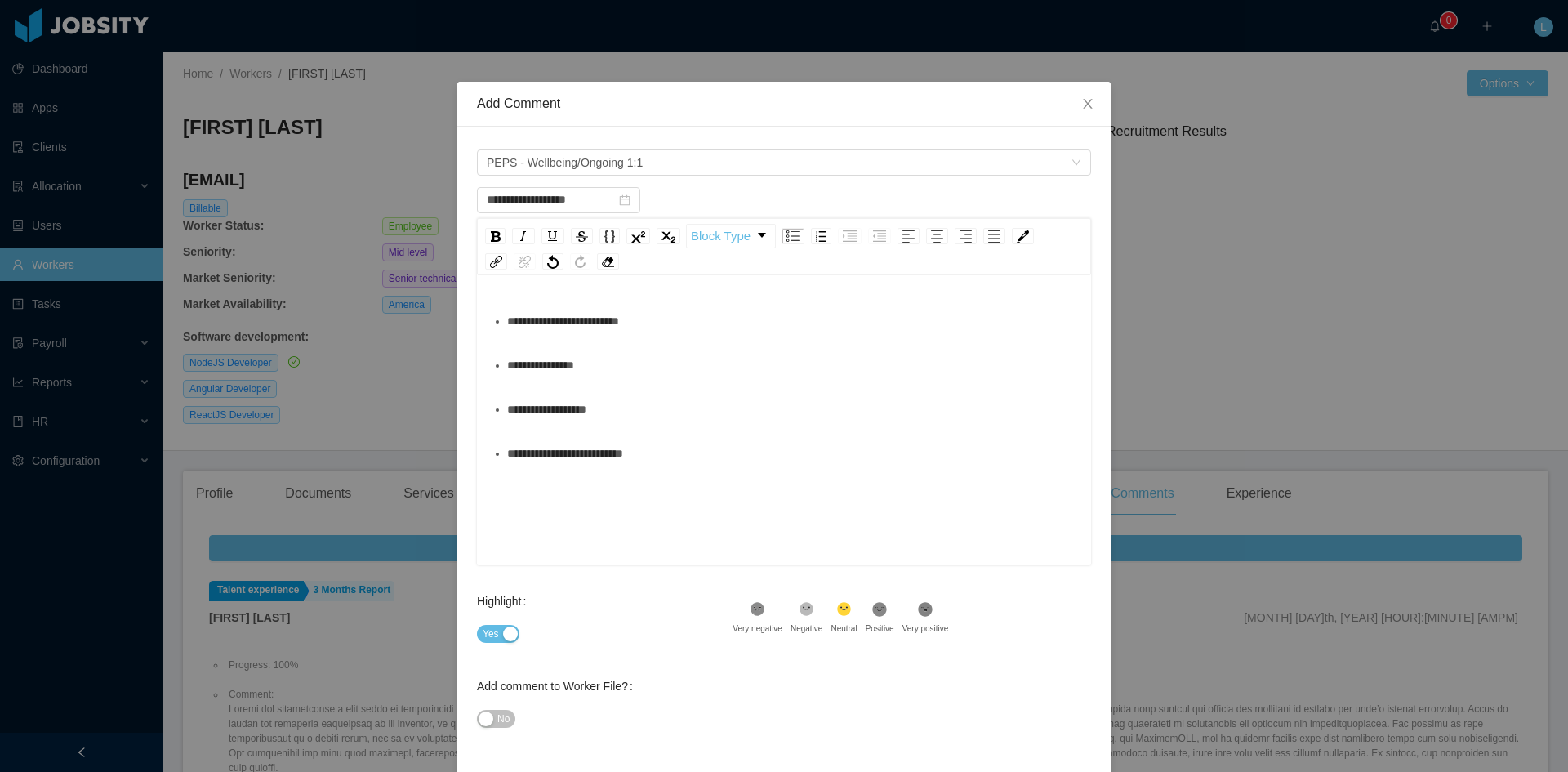 click on "**********" at bounding box center [793, 365] 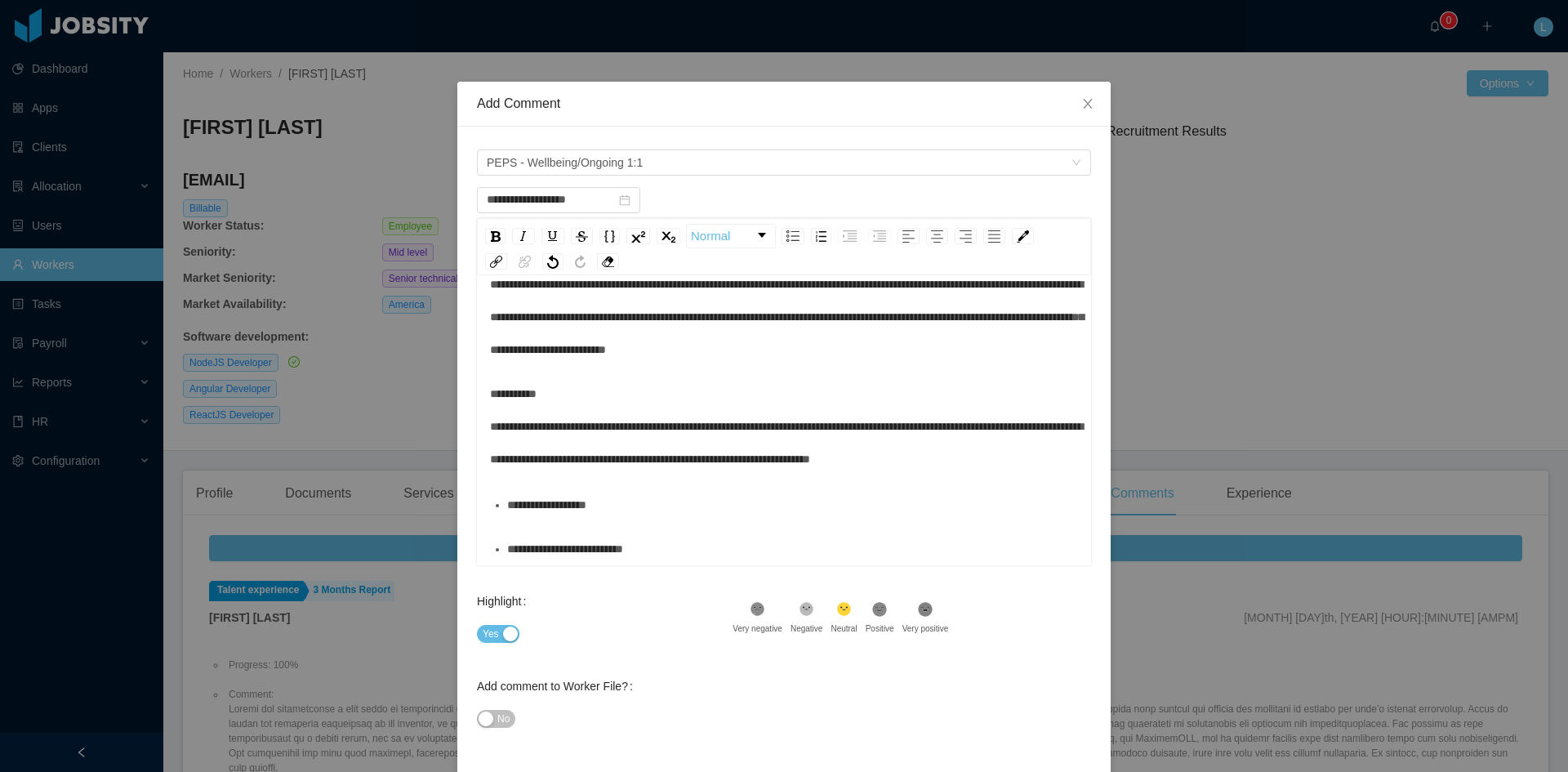 scroll, scrollTop: 751, scrollLeft: 0, axis: vertical 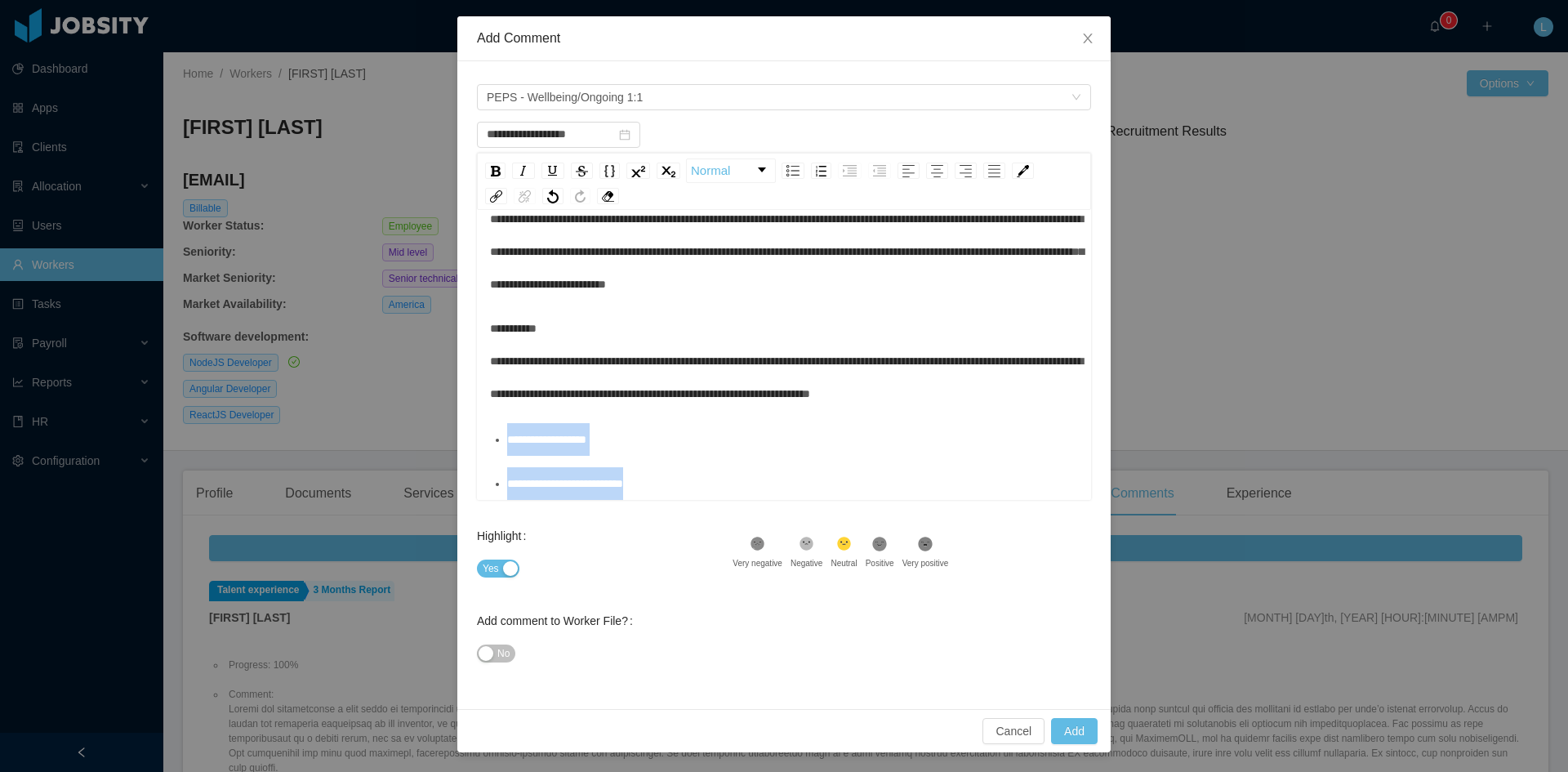 drag, startPoint x: 710, startPoint y: 470, endPoint x: 476, endPoint y: 433, distance: 236.90715 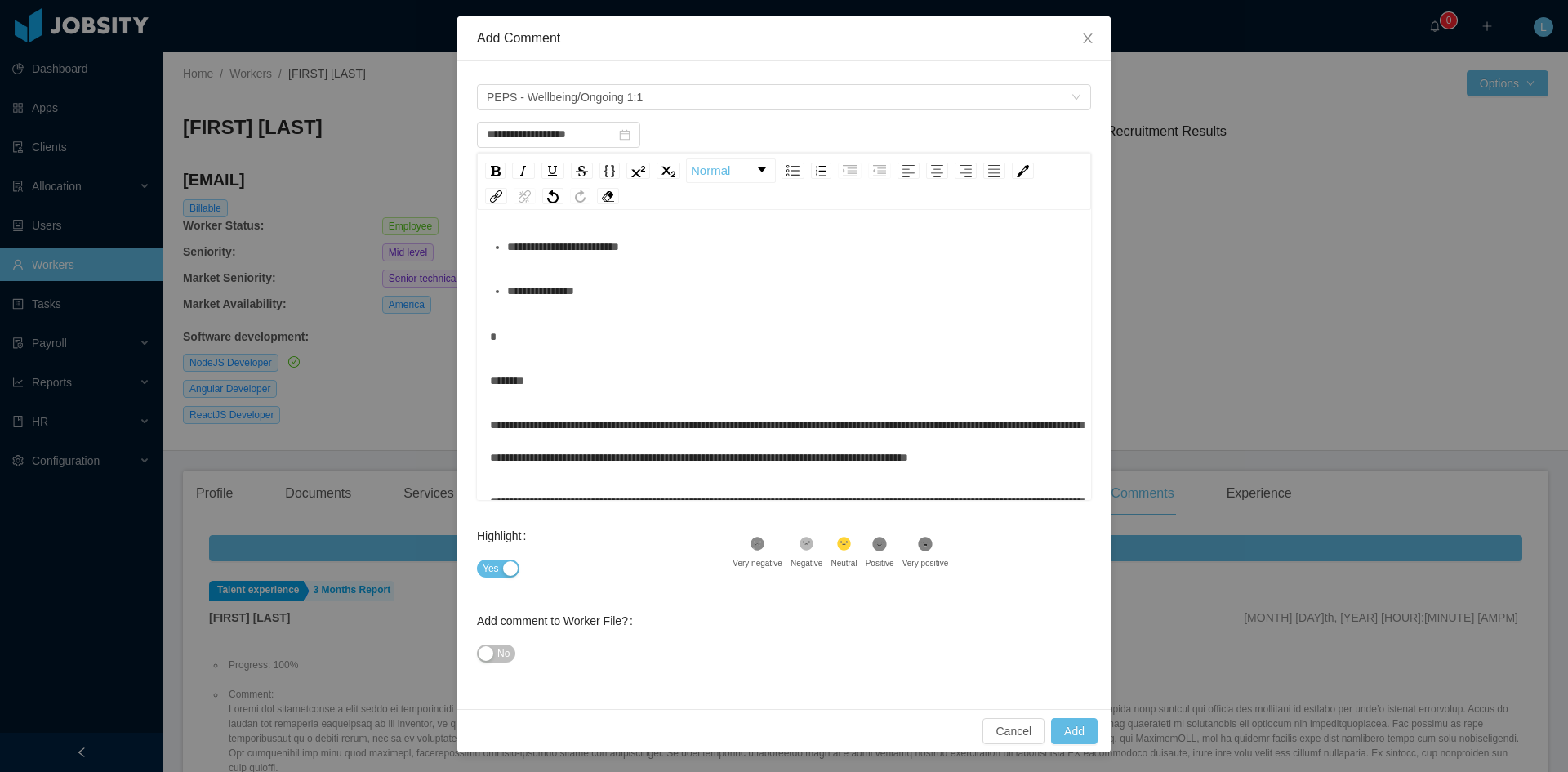 scroll, scrollTop: 0, scrollLeft: 0, axis: both 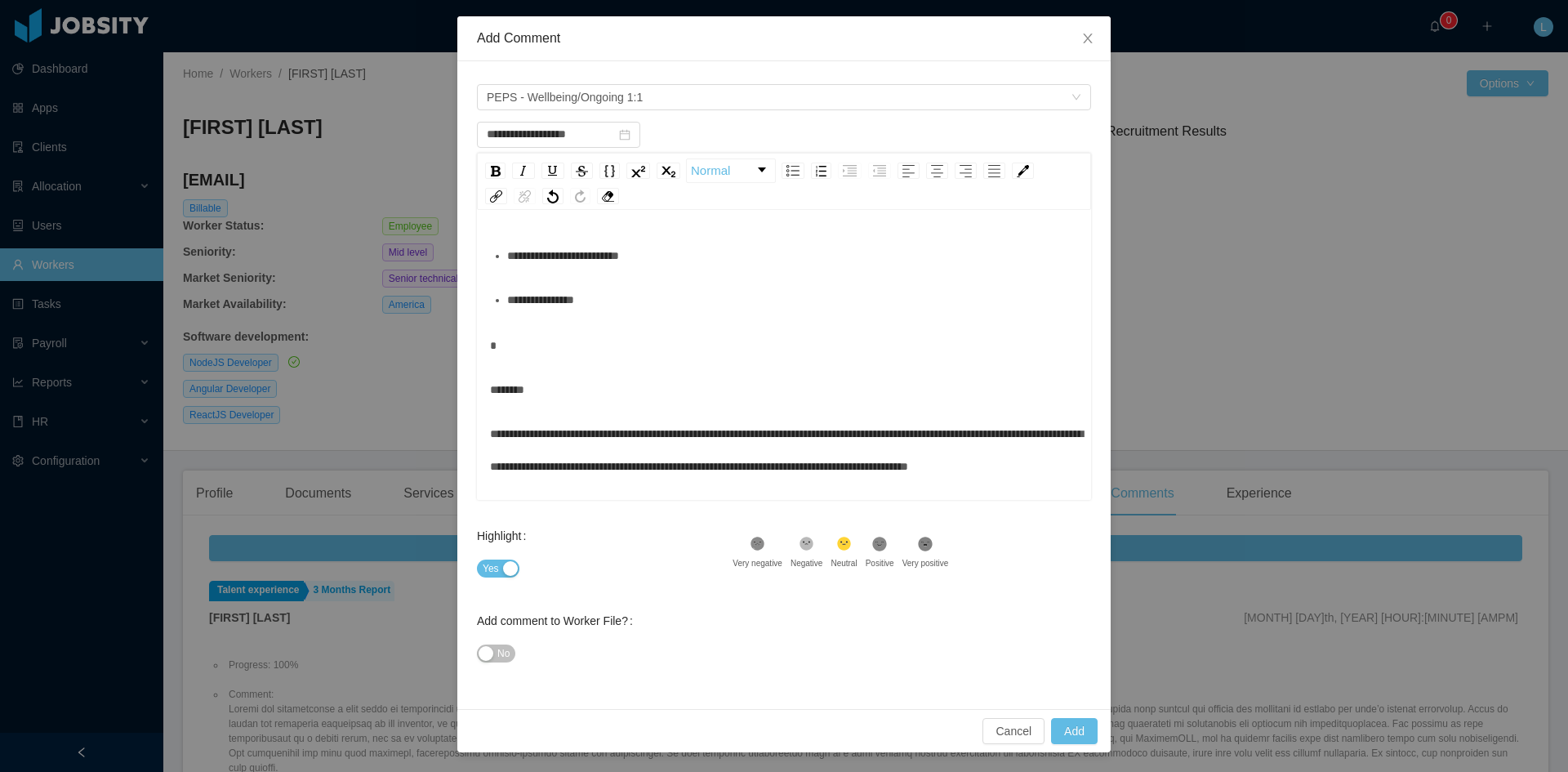 click on "********" at bounding box center (507, 390) 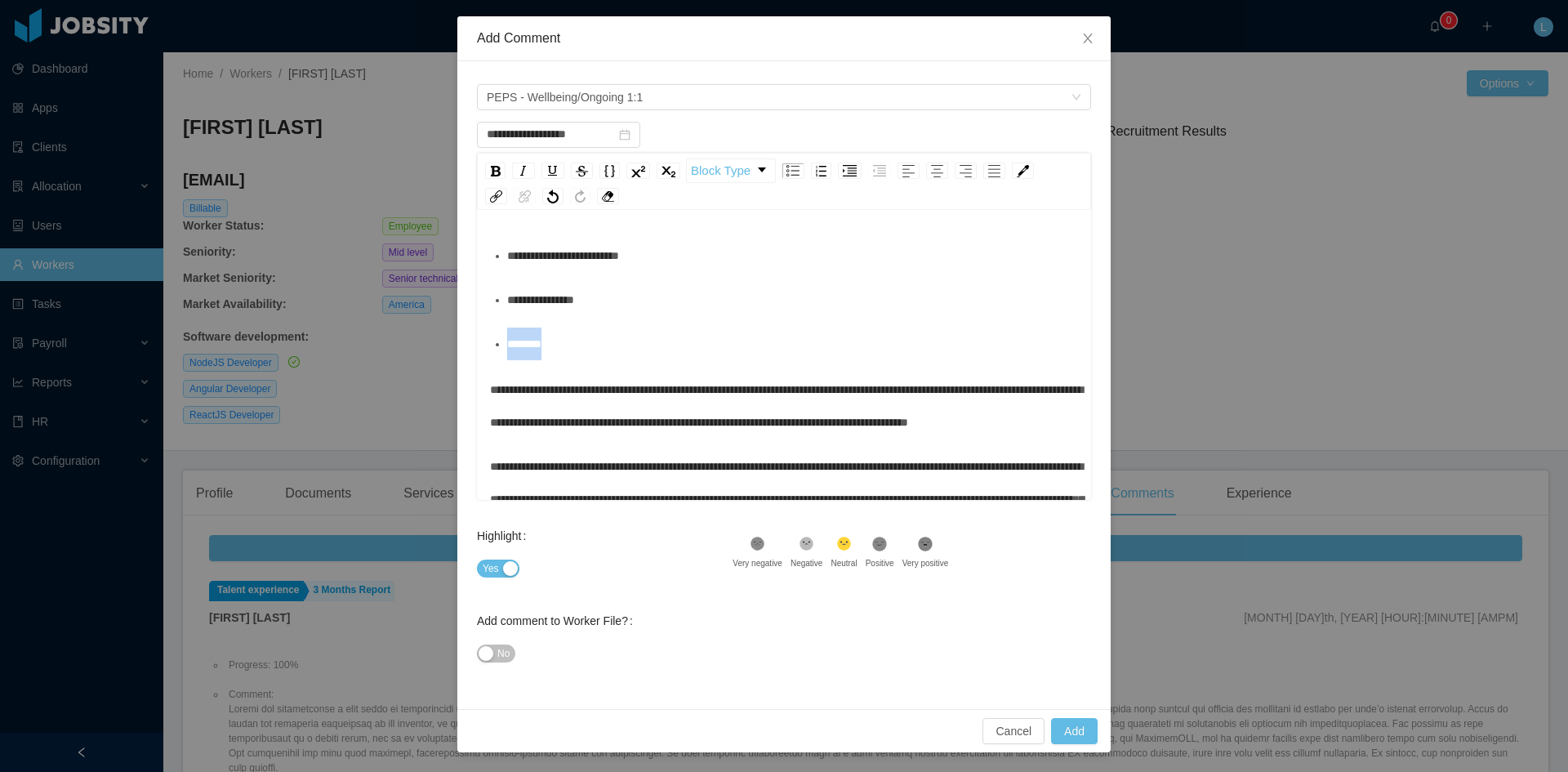 drag, startPoint x: 580, startPoint y: 355, endPoint x: 474, endPoint y: 331, distance: 108.68303 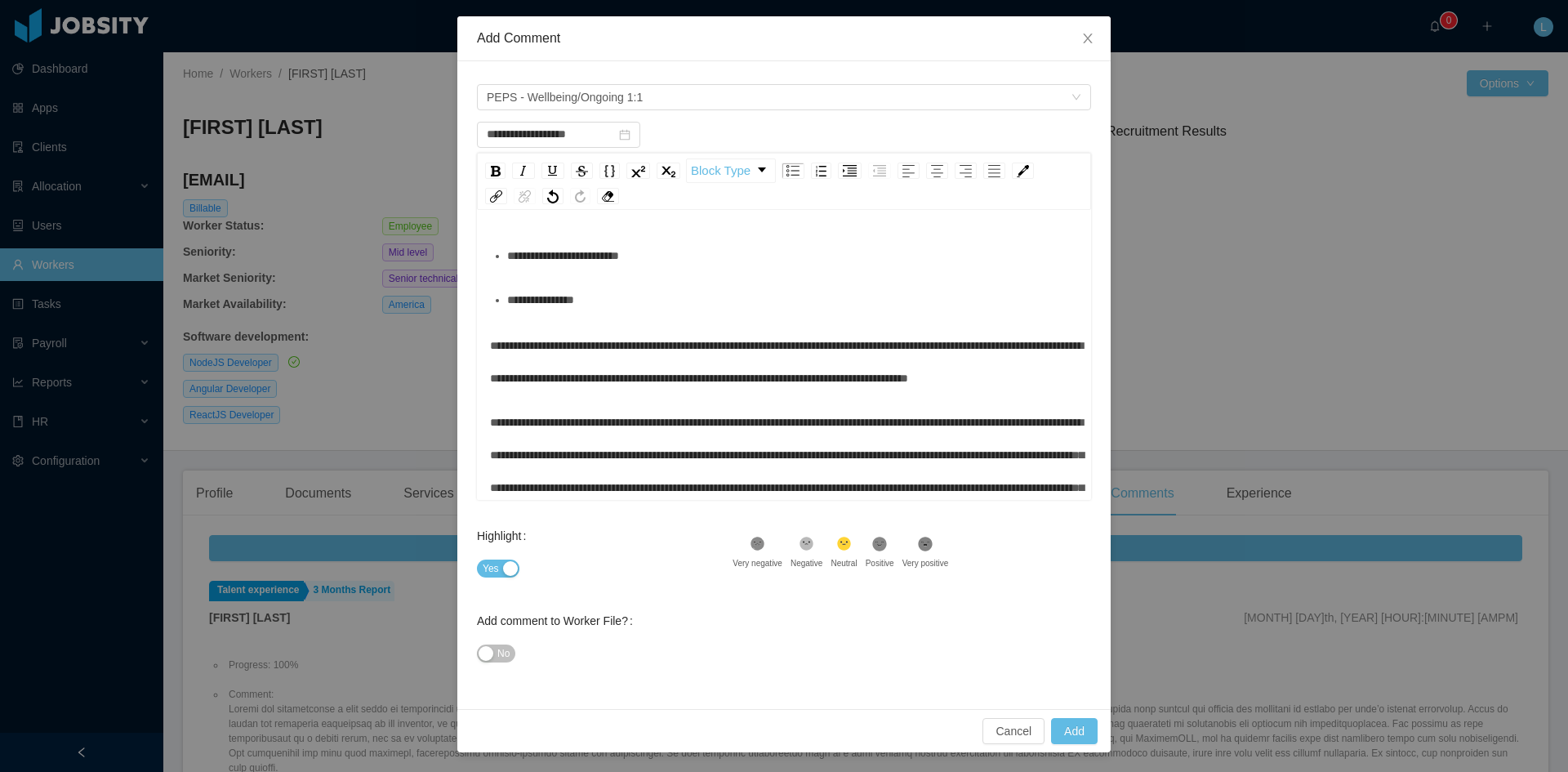 click on "**********" at bounding box center [784, 591] 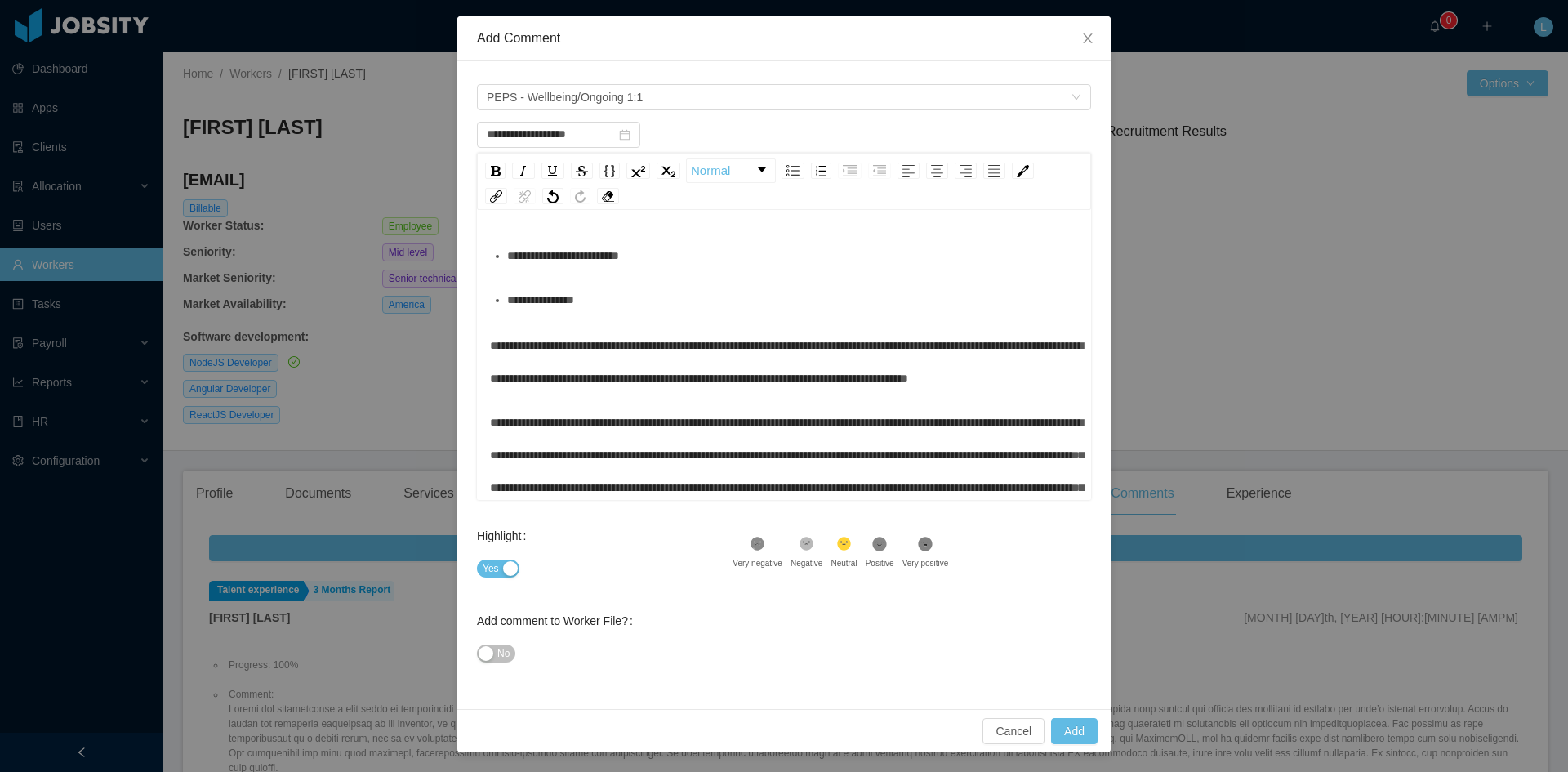 click on "**********" at bounding box center (786, 362) 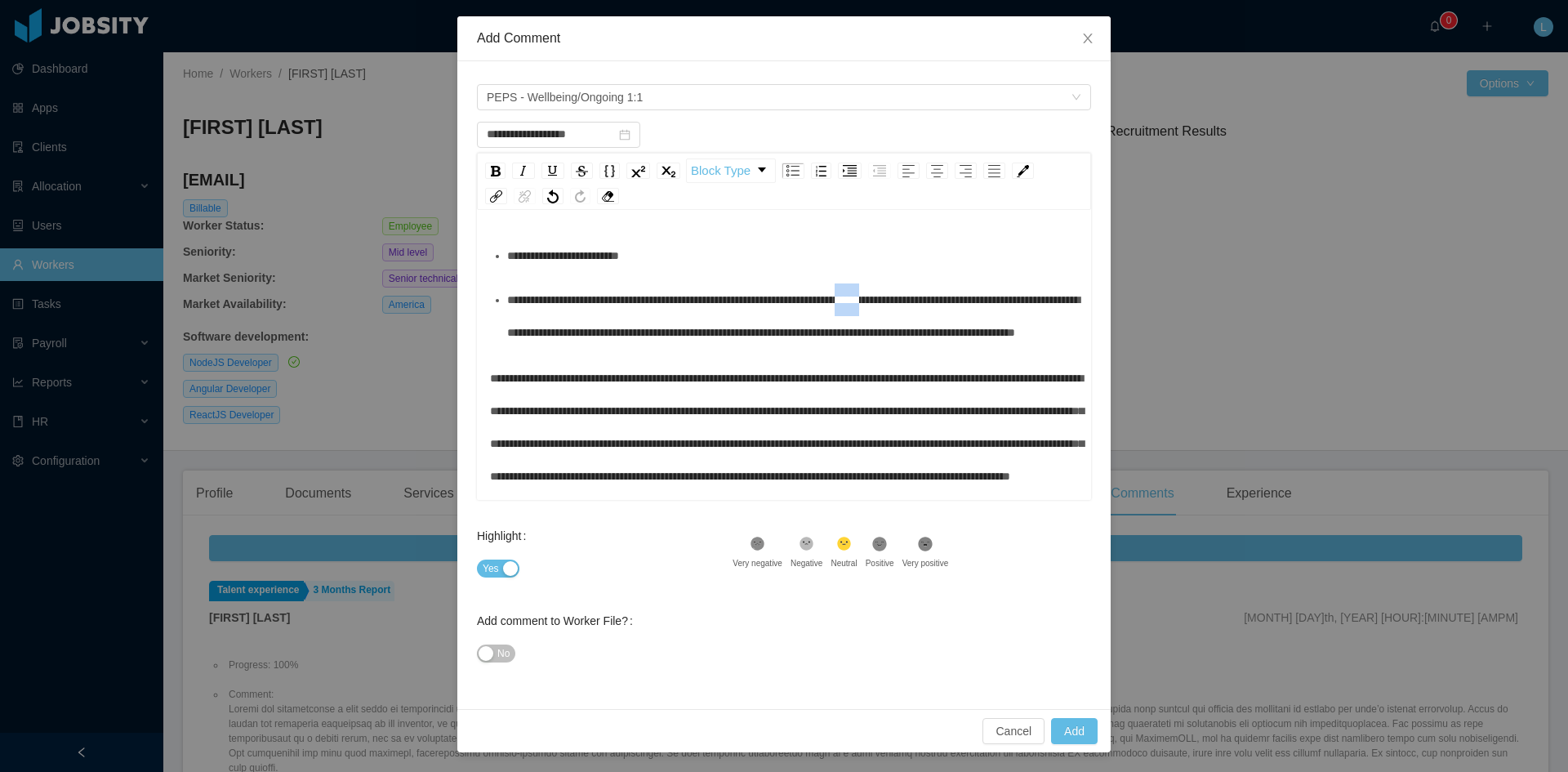 drag, startPoint x: 920, startPoint y: 299, endPoint x: 947, endPoint y: 303, distance: 27.29469 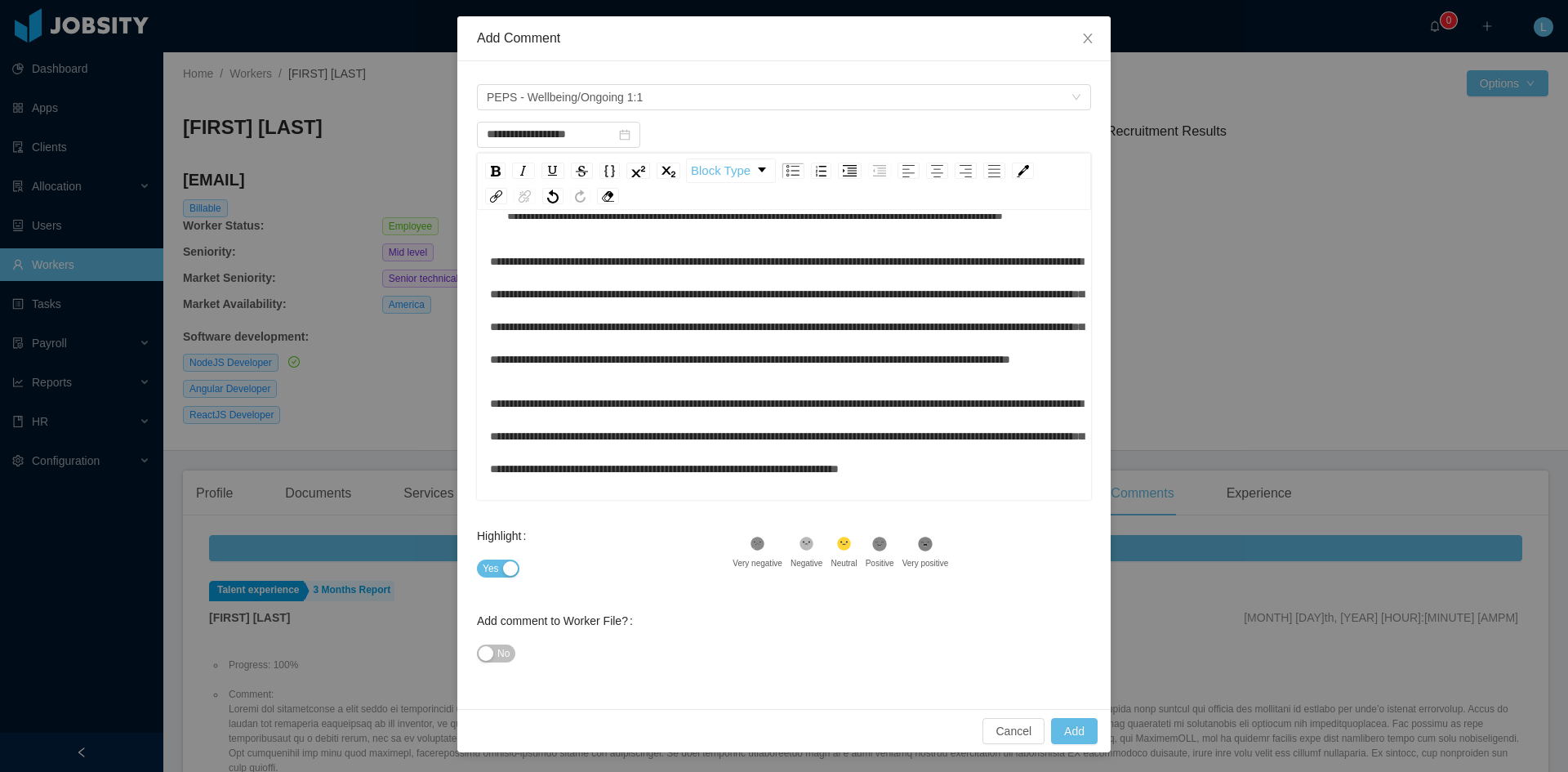 scroll, scrollTop: 163, scrollLeft: 0, axis: vertical 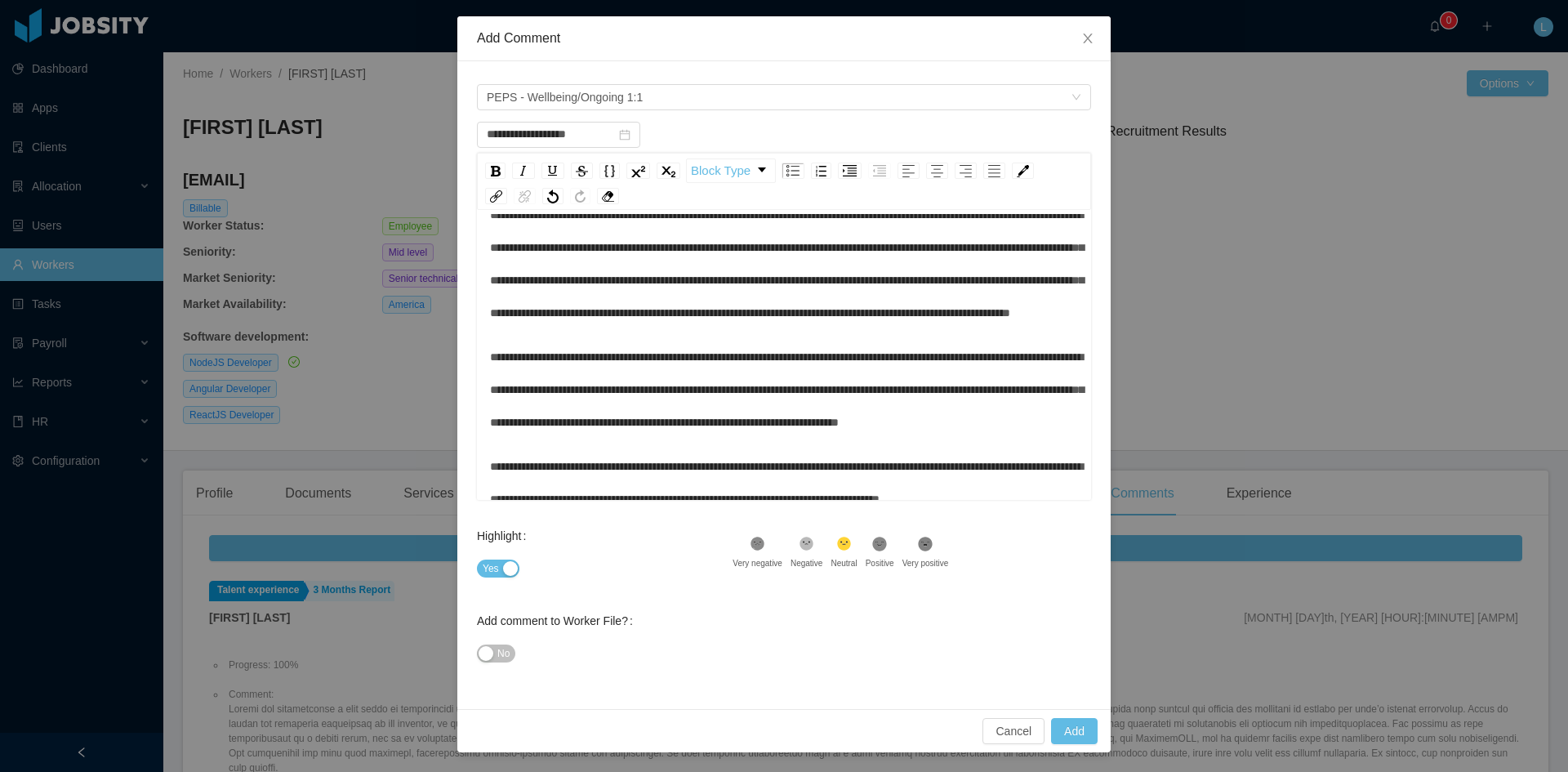 click on "**********" at bounding box center (786, 264) 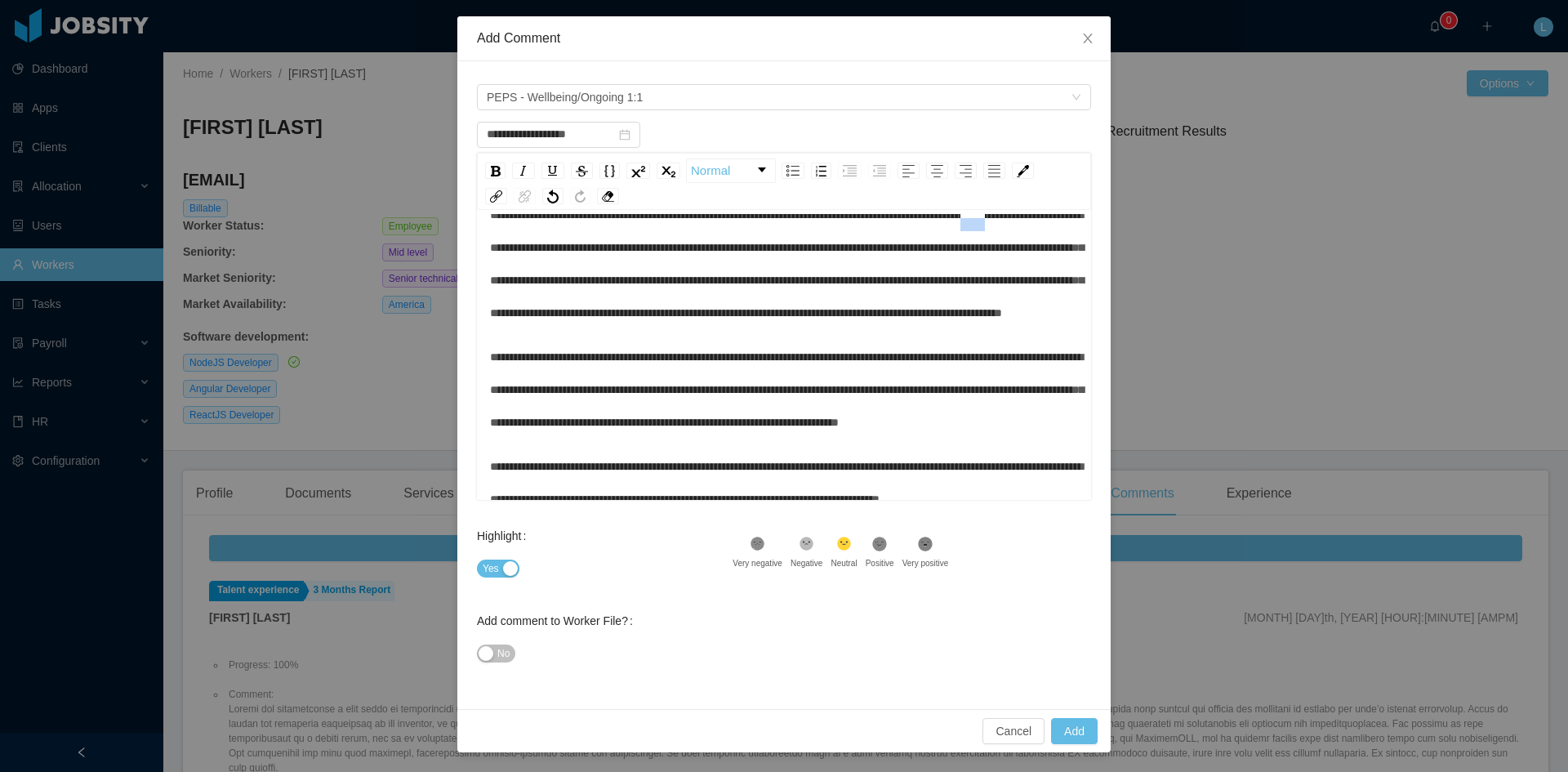 drag, startPoint x: 521, startPoint y: 278, endPoint x: 483, endPoint y: 271, distance: 38.63936 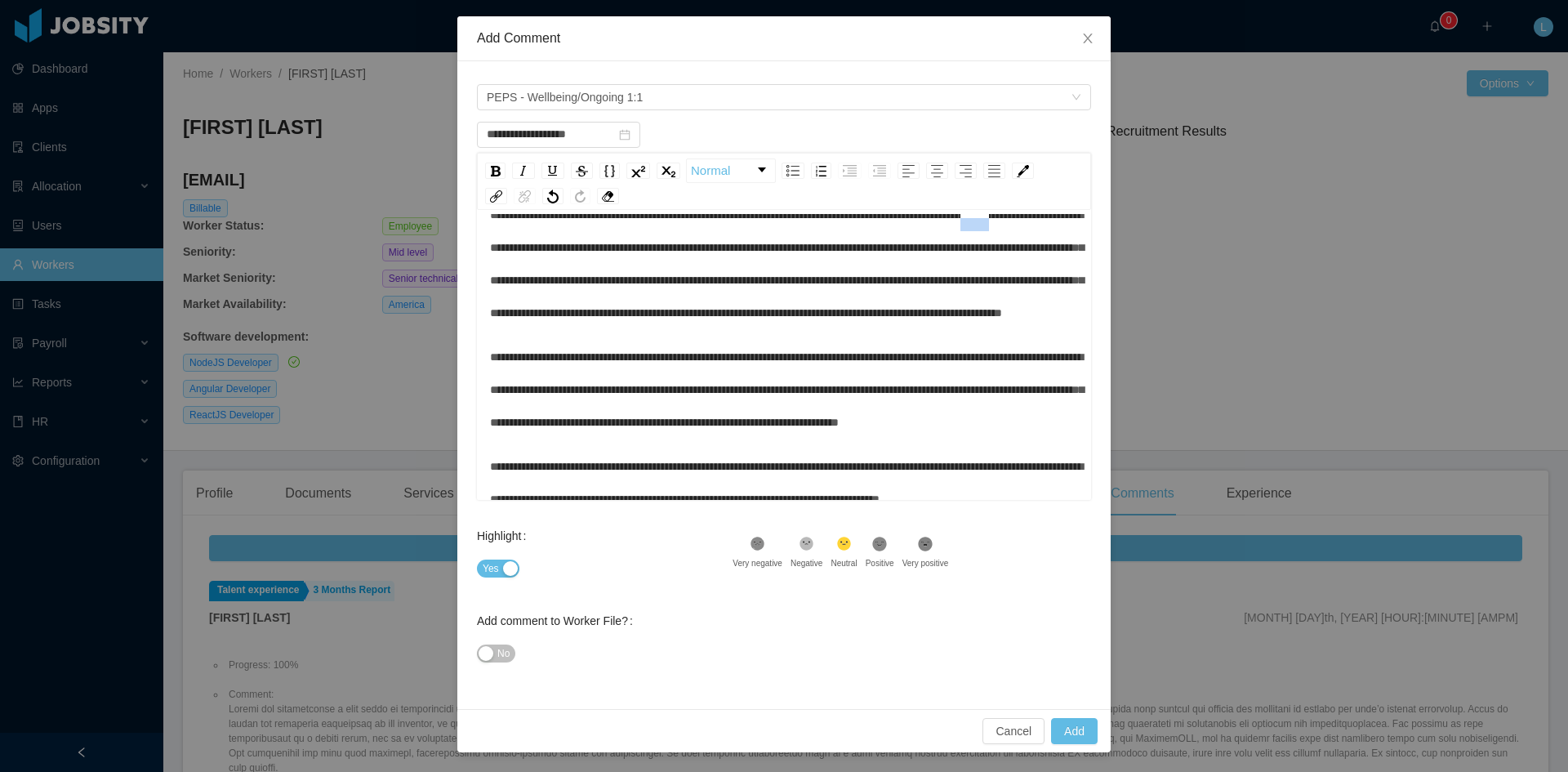 drag, startPoint x: 524, startPoint y: 275, endPoint x: 483, endPoint y: 275, distance: 41 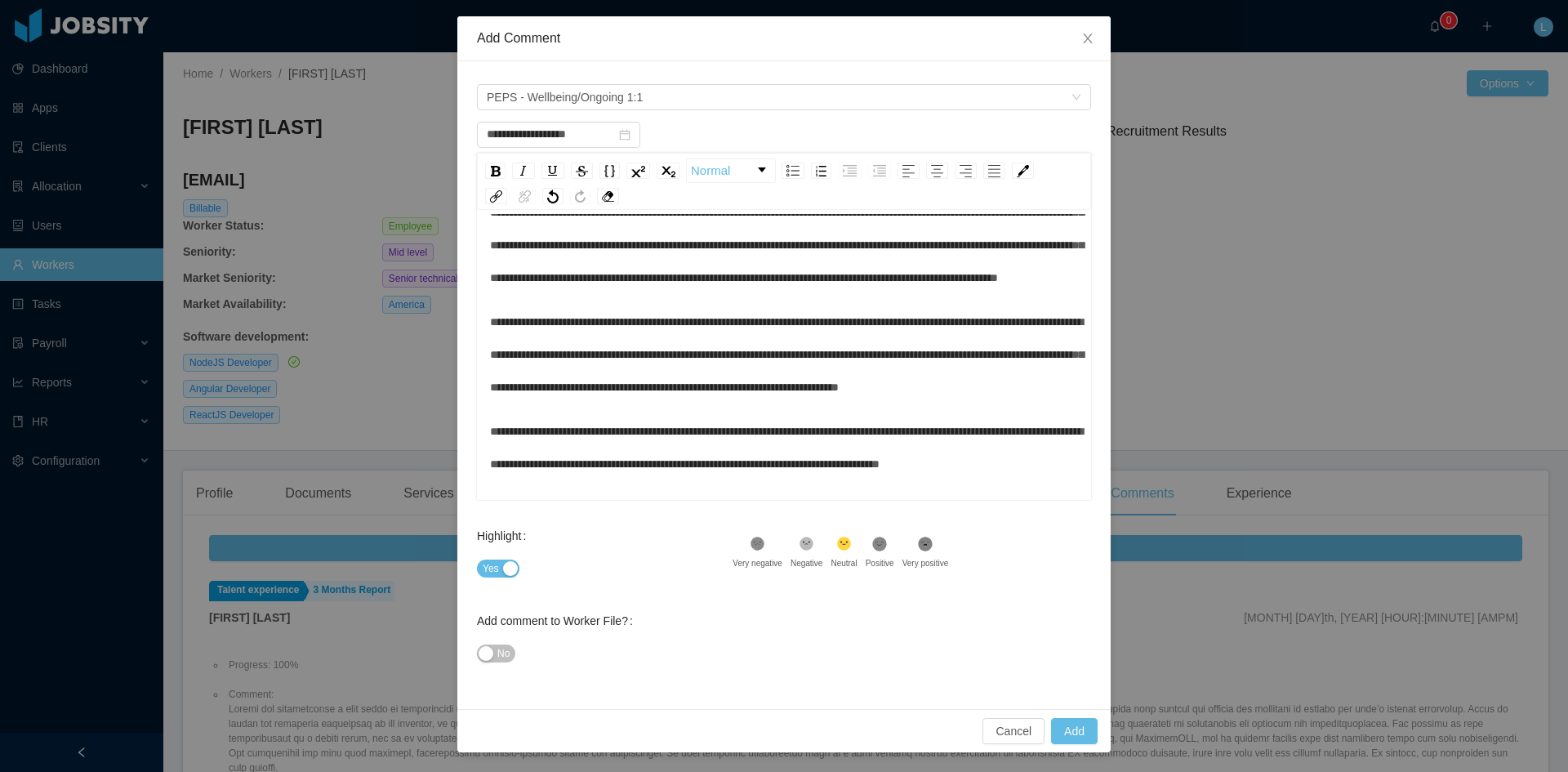 scroll, scrollTop: 245, scrollLeft: 0, axis: vertical 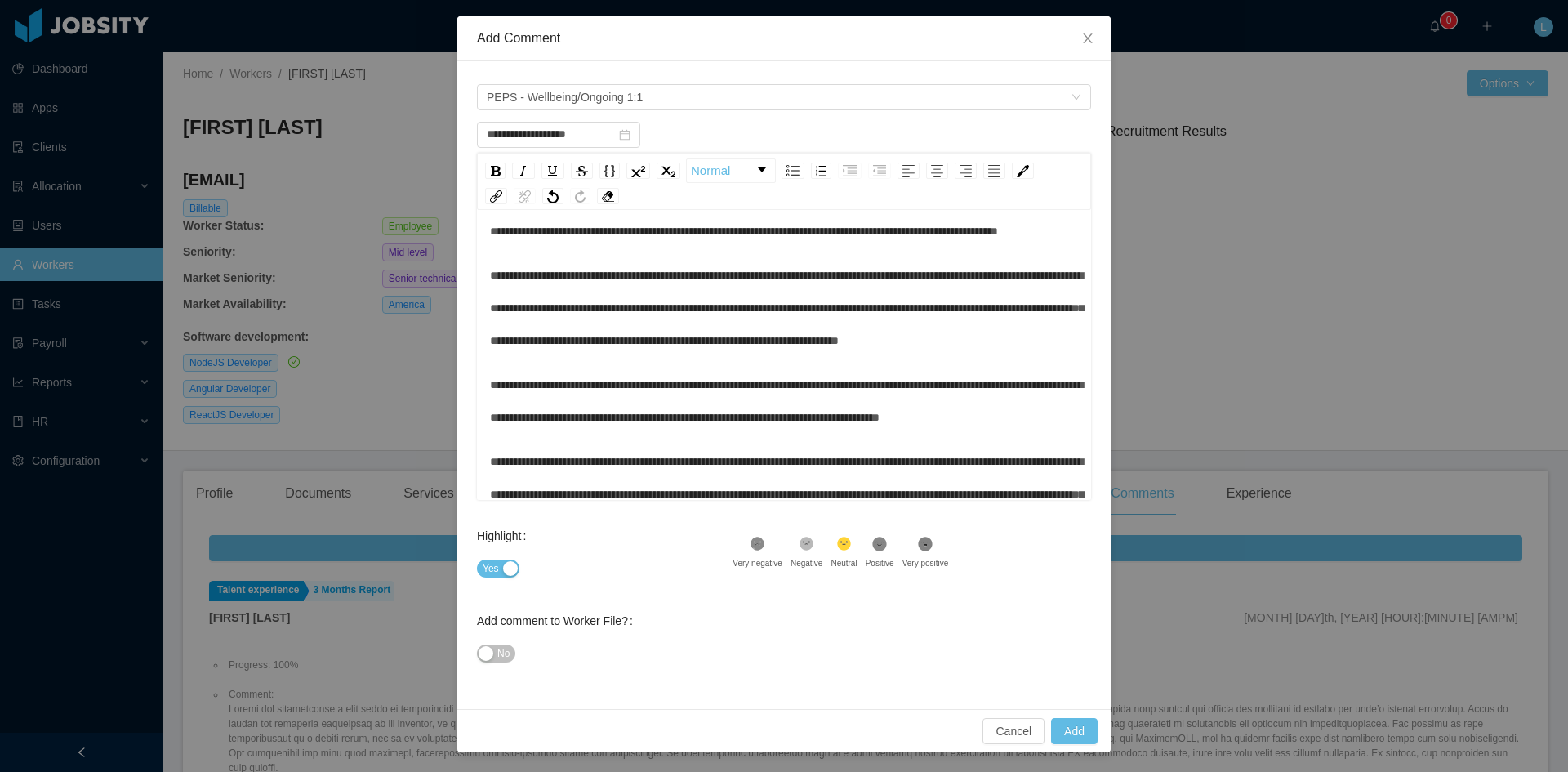 click on "**********" at bounding box center [786, 308] 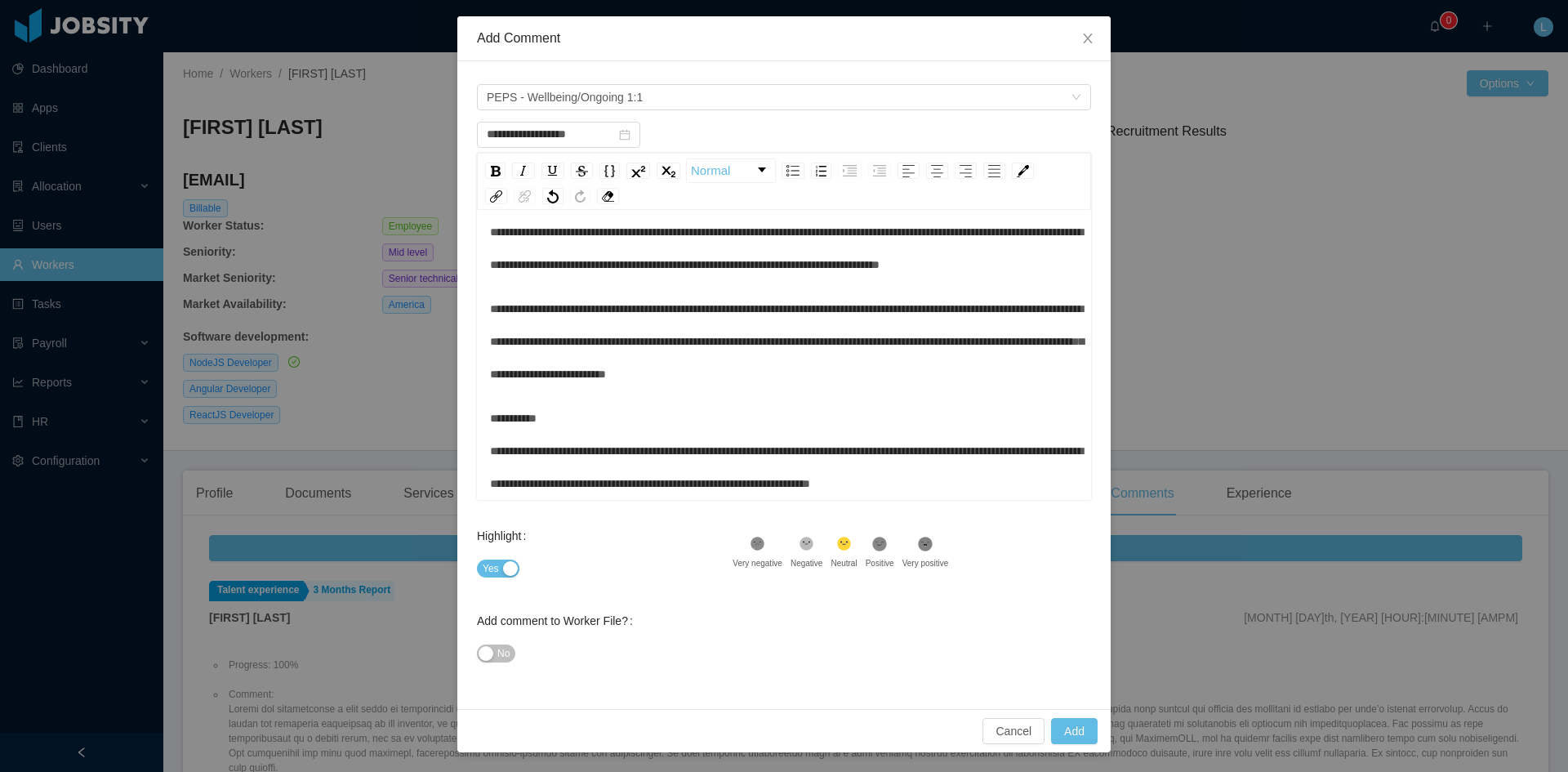 scroll, scrollTop: 529, scrollLeft: 0, axis: vertical 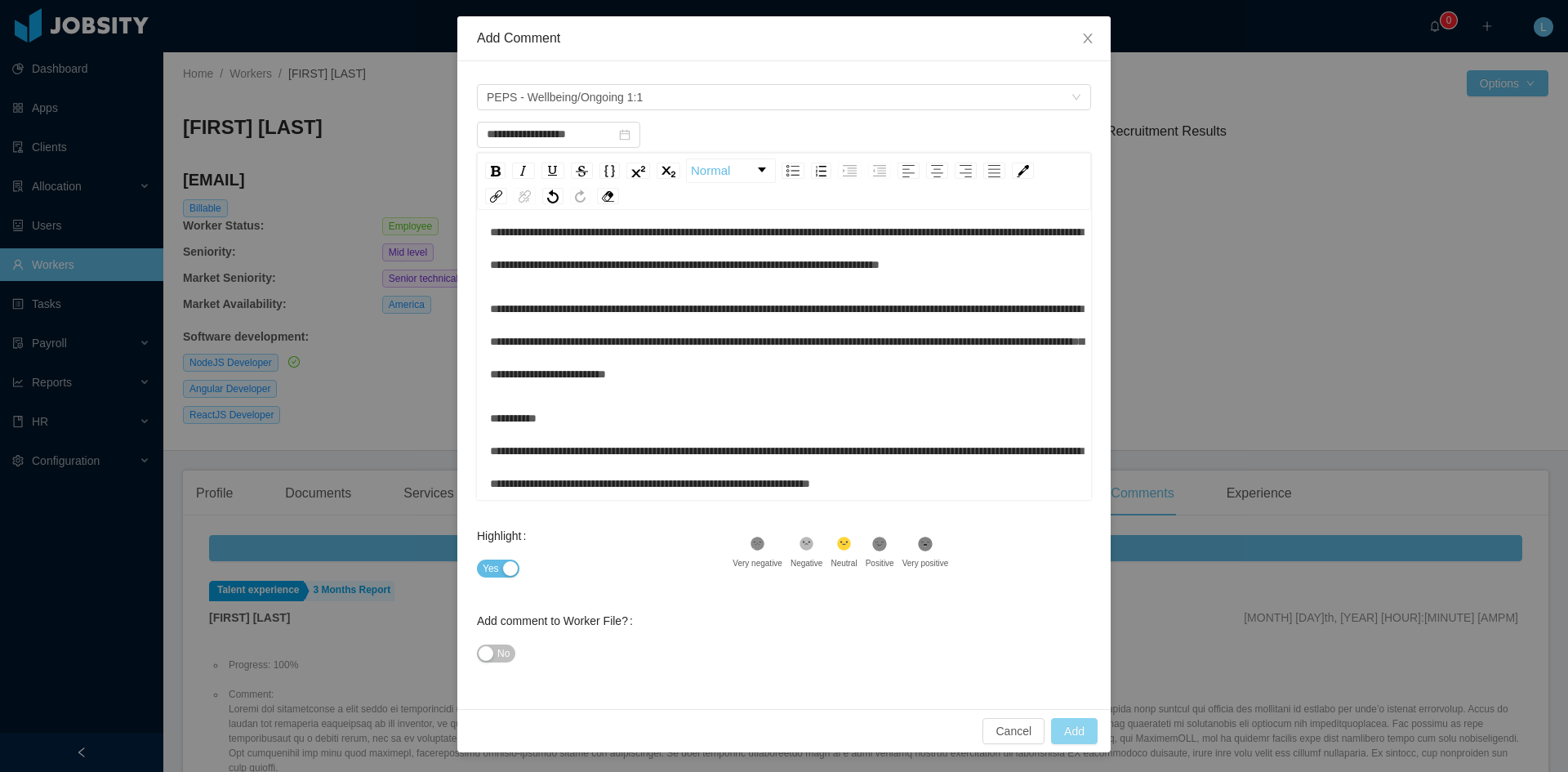type on "**********" 